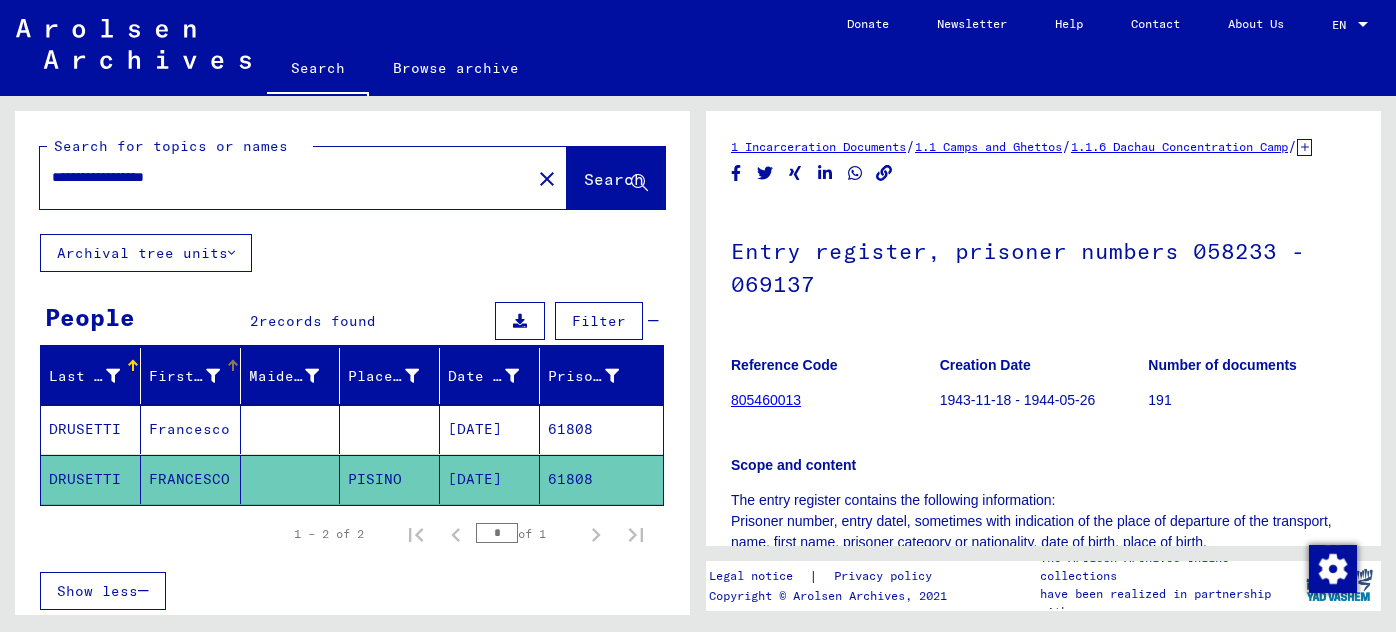scroll, scrollTop: 0, scrollLeft: 0, axis: both 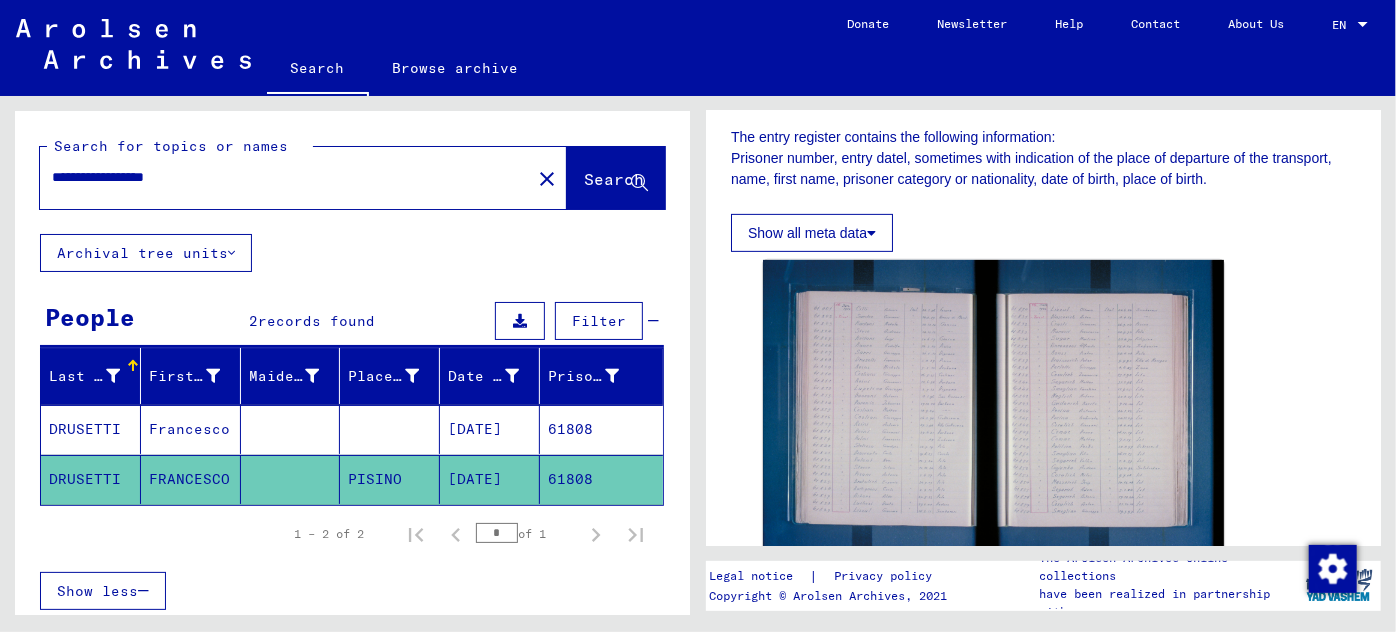 drag, startPoint x: 224, startPoint y: 174, endPoint x: 26, endPoint y: 174, distance: 198 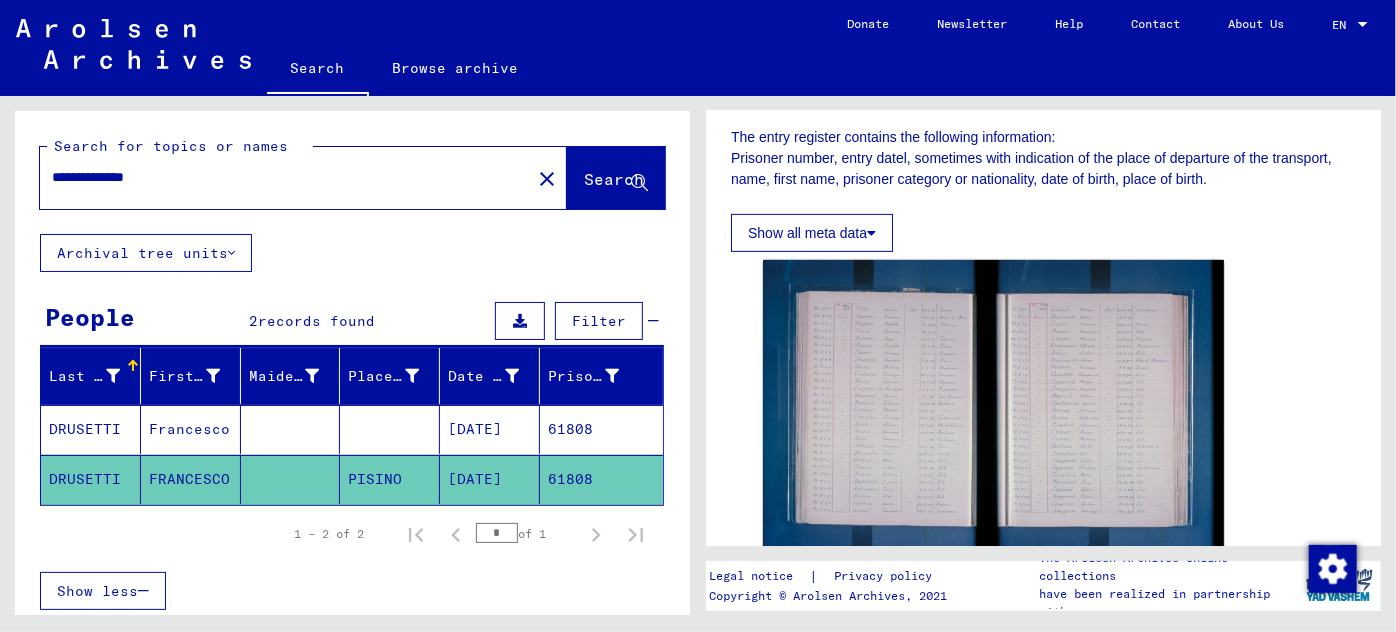 type on "**********" 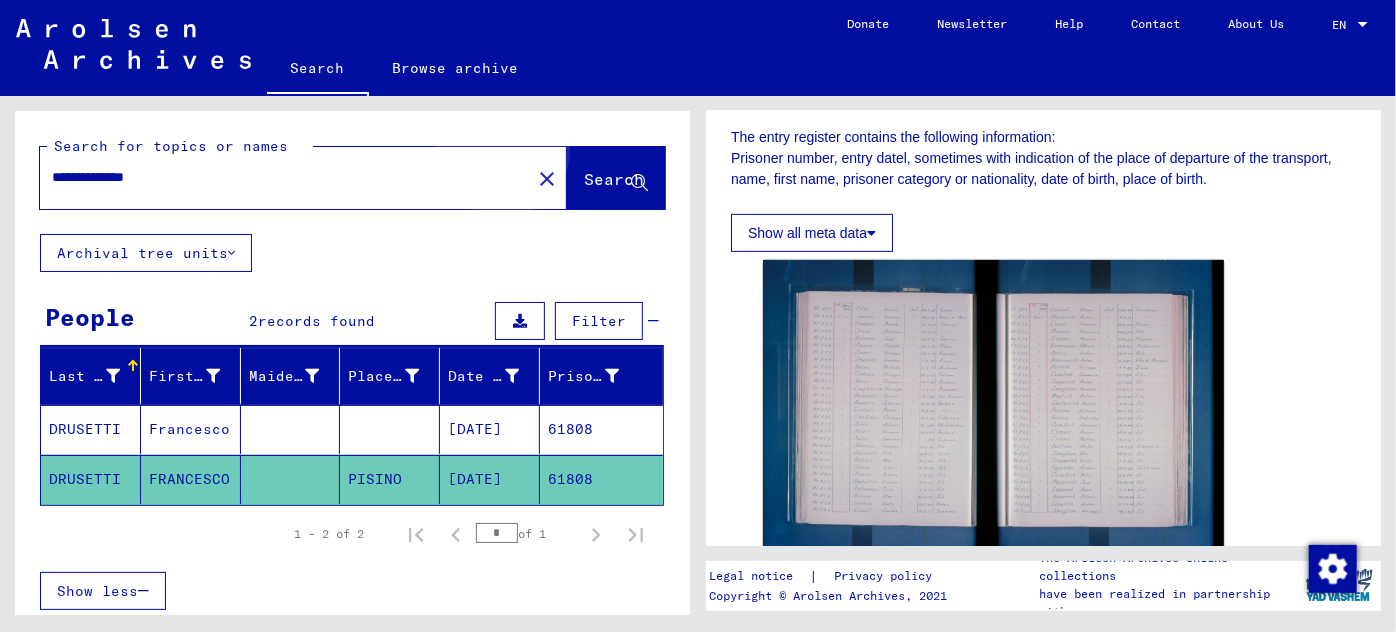 click on "Search" 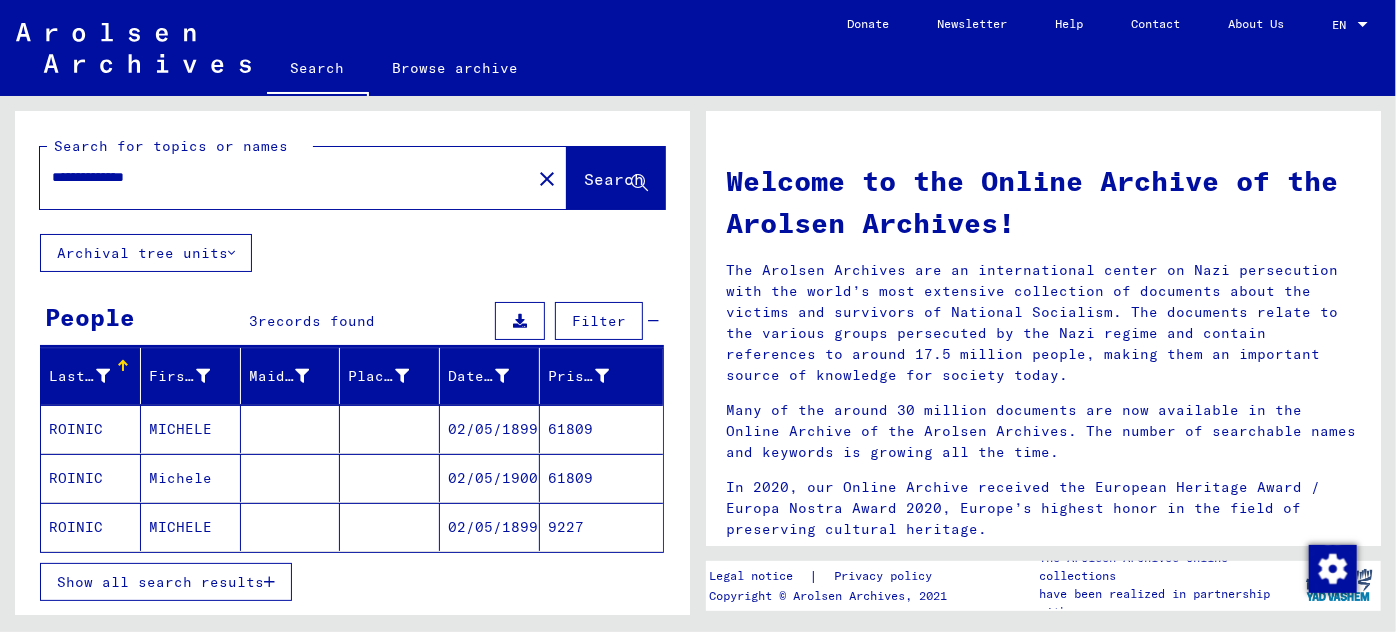 click on "MICHELE" at bounding box center (191, 478) 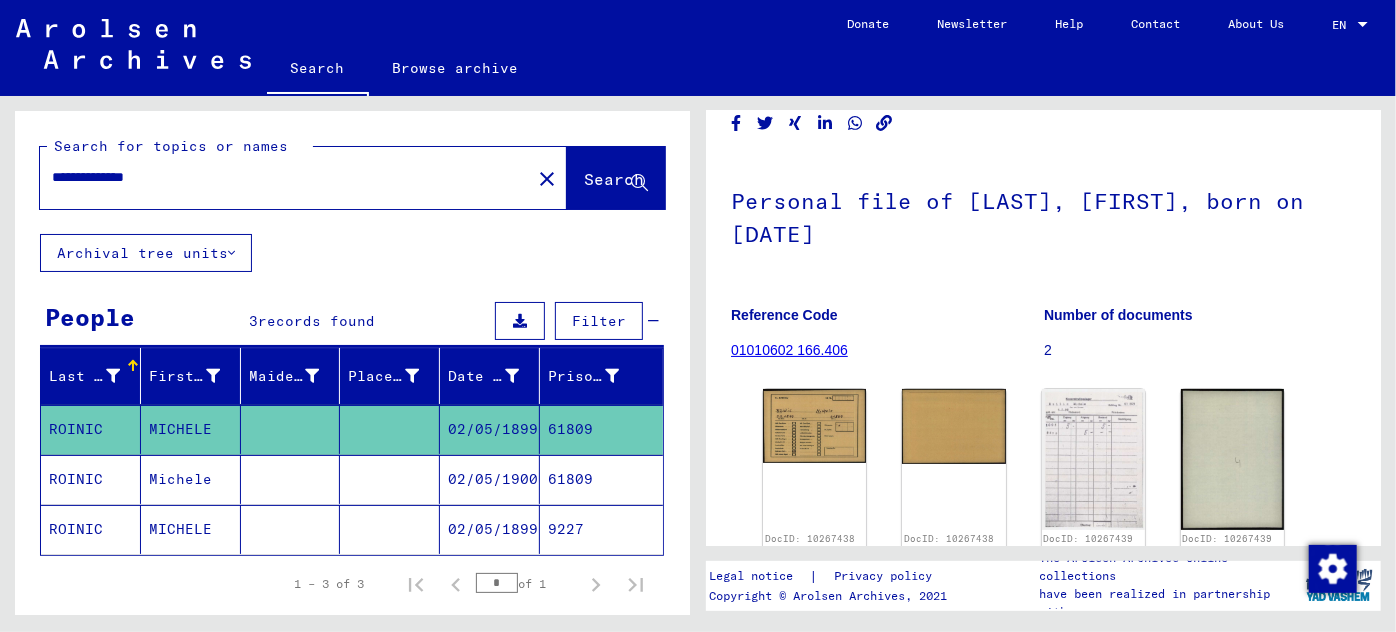 scroll, scrollTop: 90, scrollLeft: 0, axis: vertical 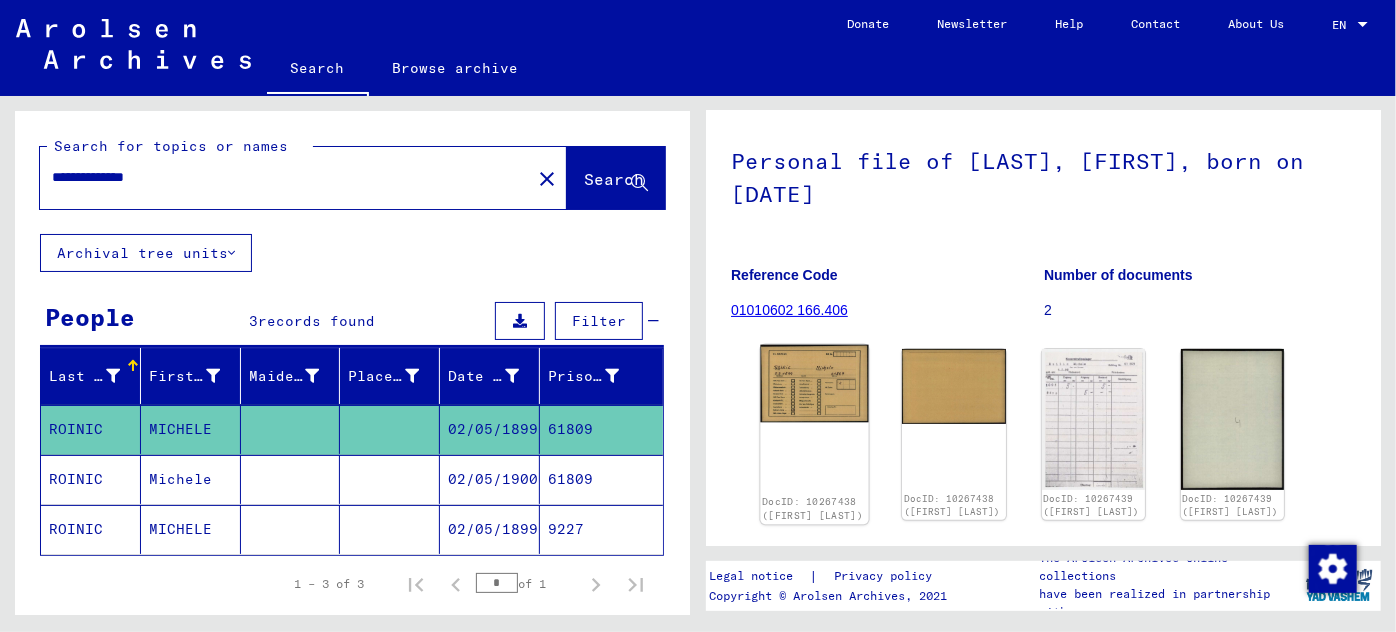 click 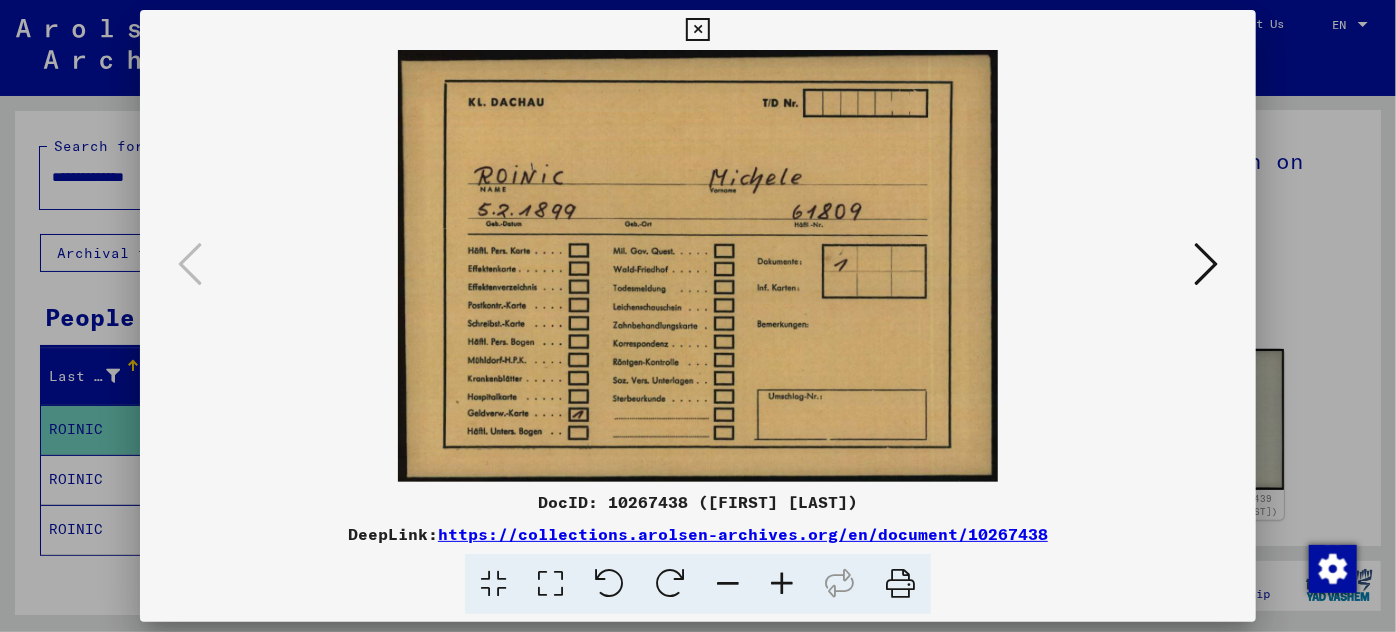 click at bounding box center (1206, 264) 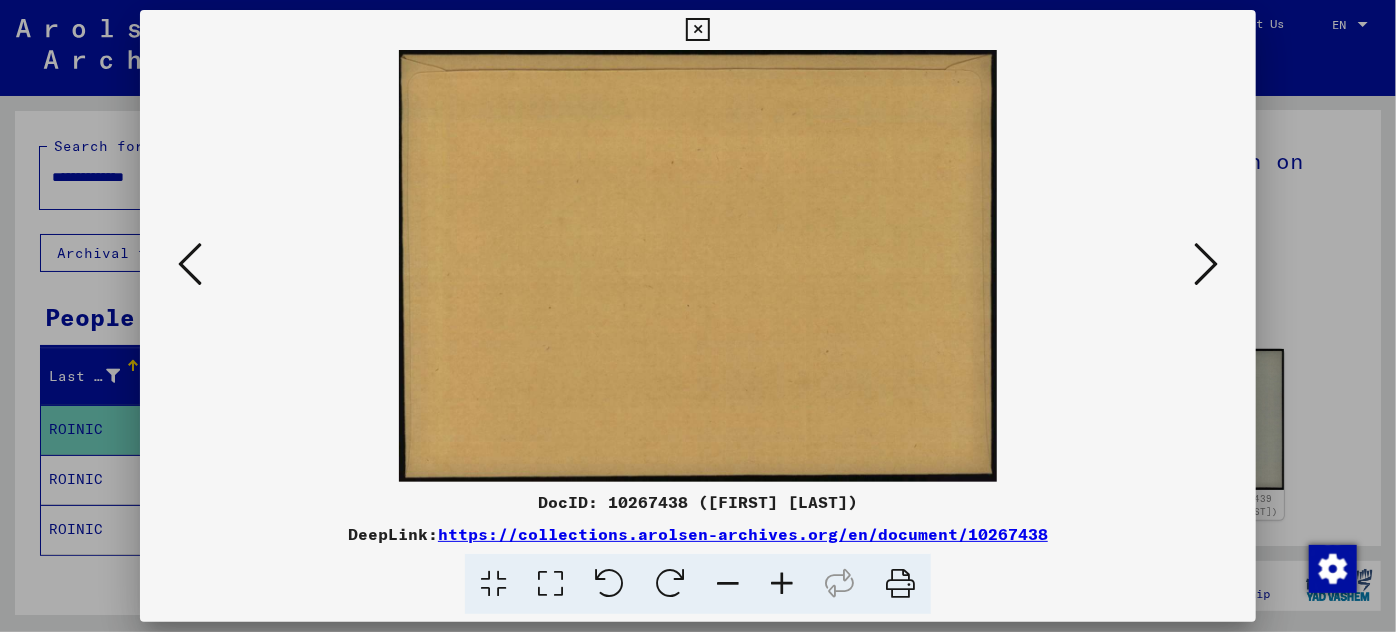click at bounding box center [1206, 264] 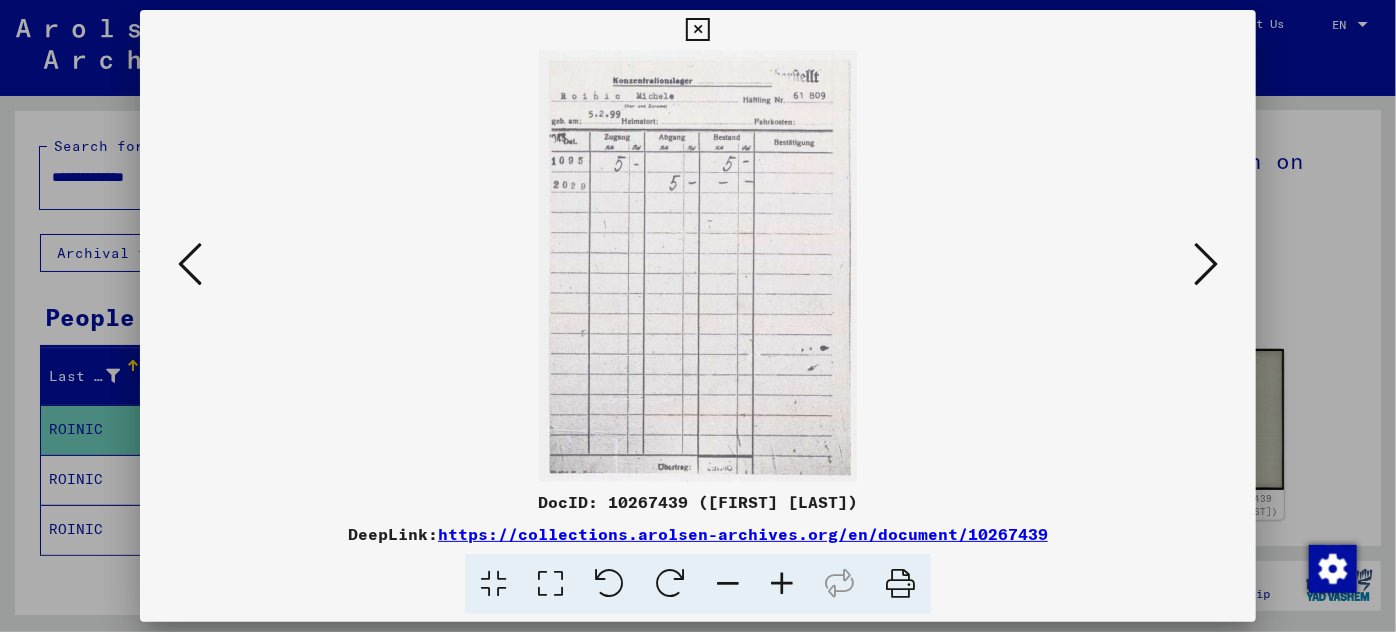 click at bounding box center [1206, 264] 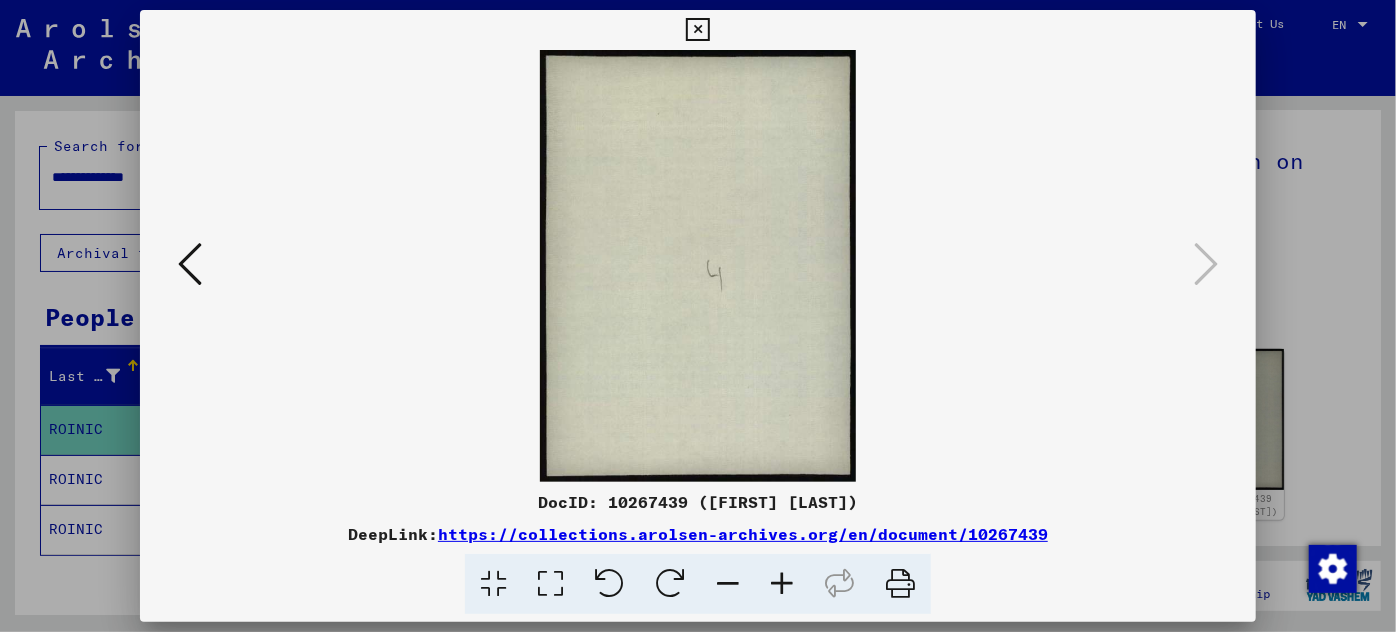 click at bounding box center (698, 316) 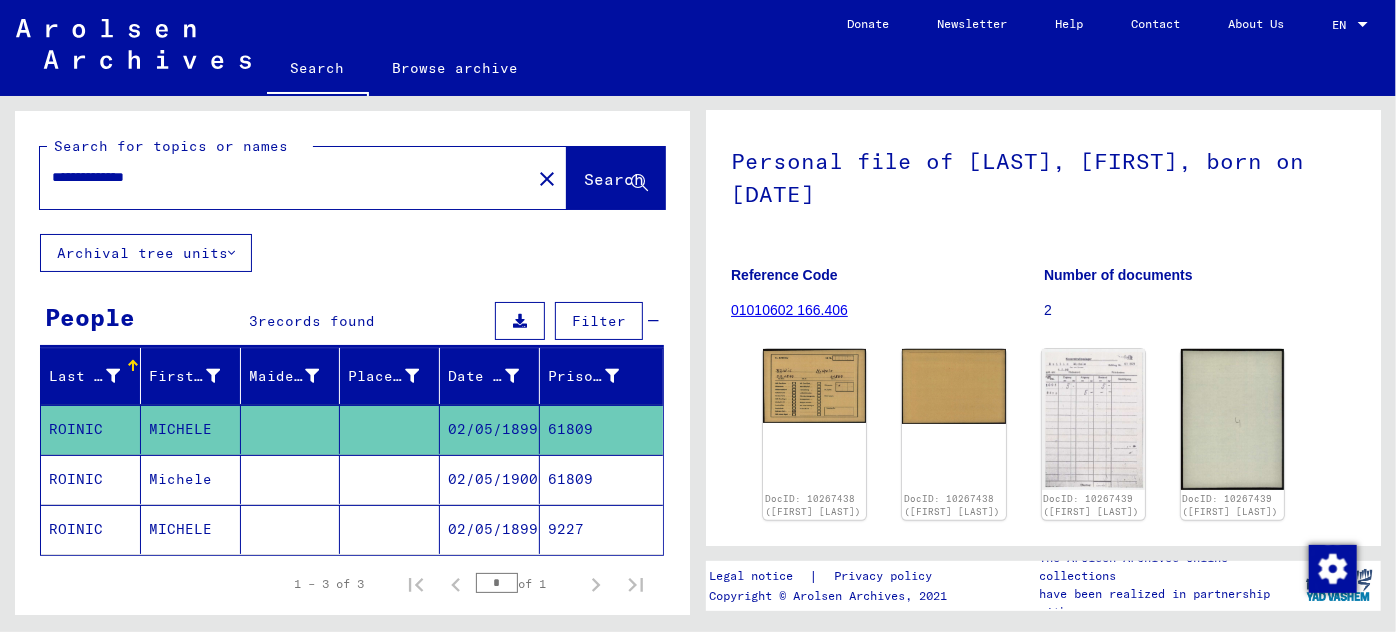 click on "02/05/1900" at bounding box center (490, 529) 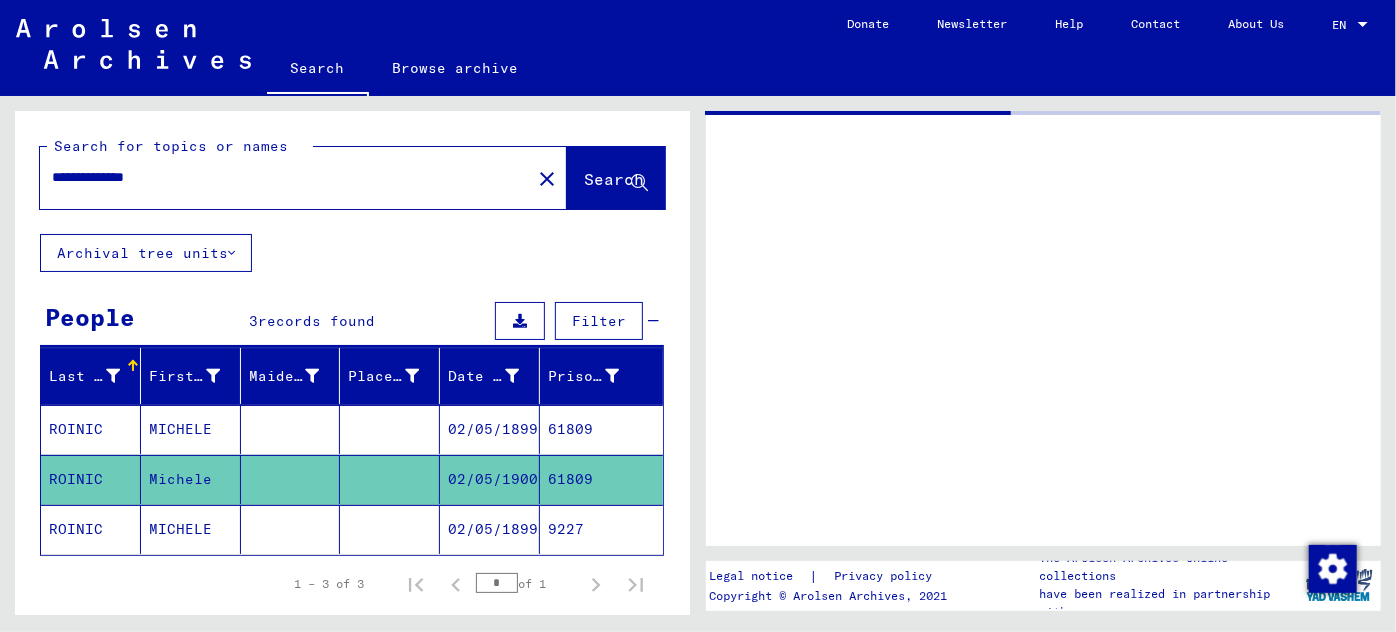 scroll, scrollTop: 0, scrollLeft: 0, axis: both 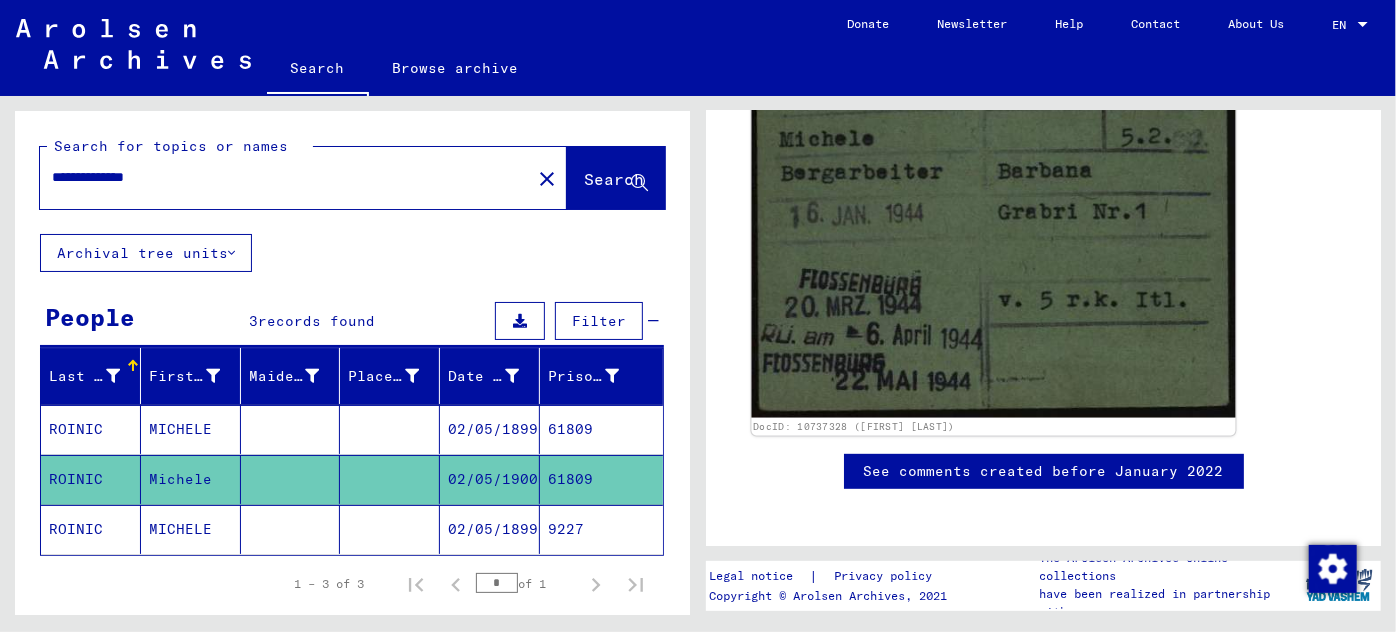click 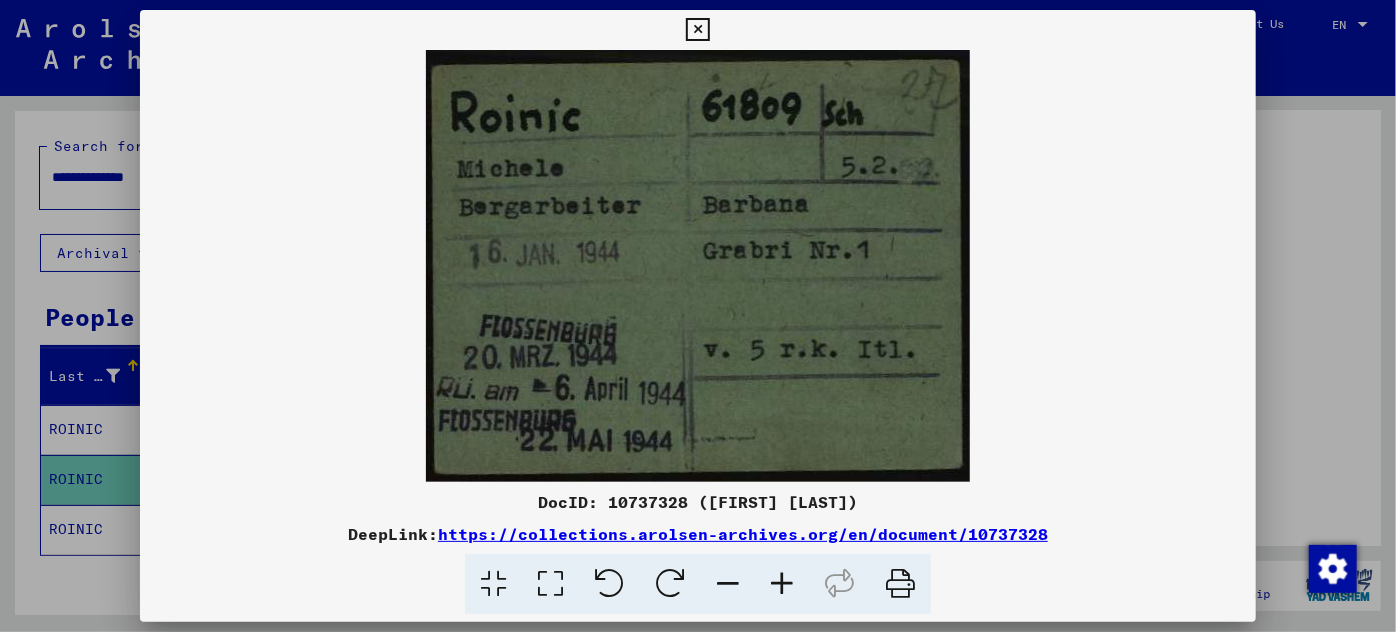 click at bounding box center [698, 316] 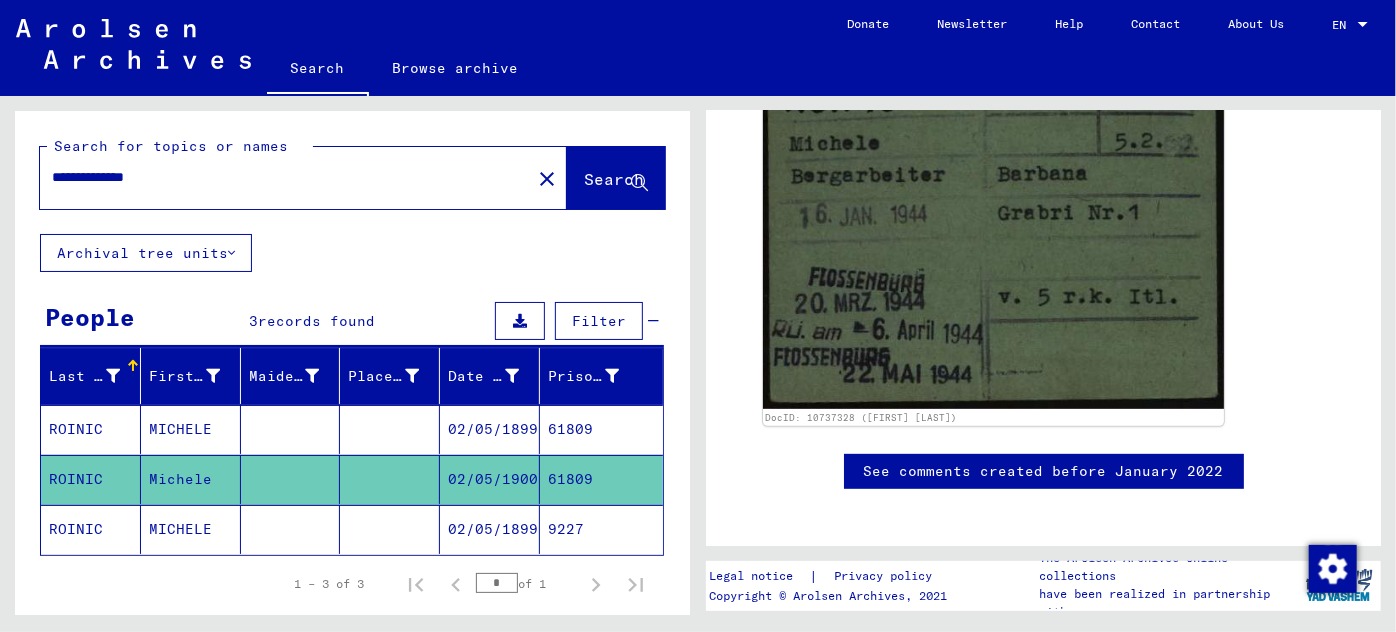click on "02/05/1899" 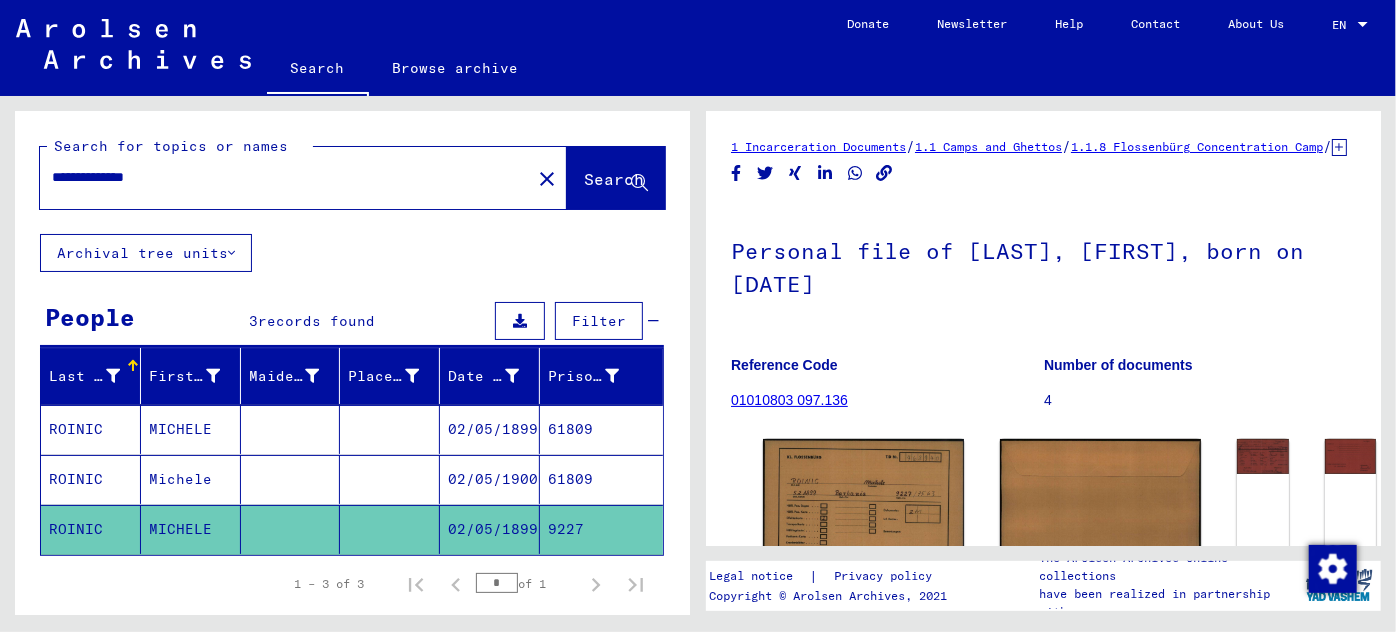 scroll, scrollTop: 0, scrollLeft: 0, axis: both 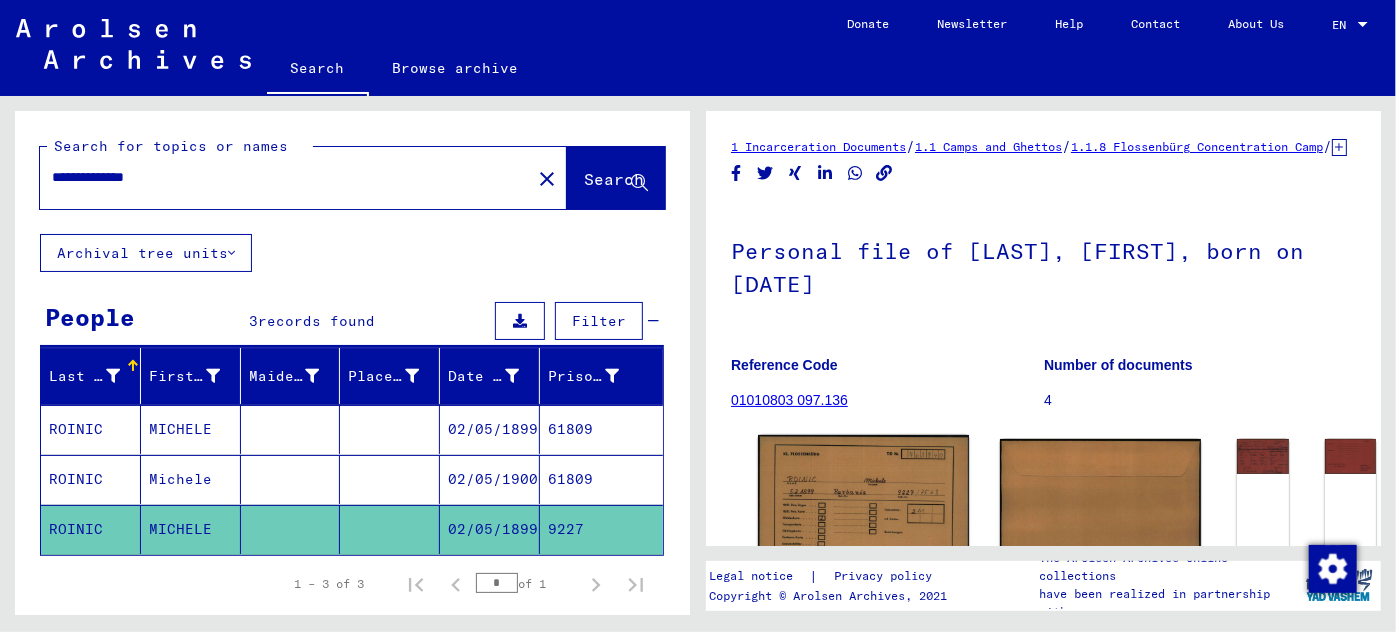 click 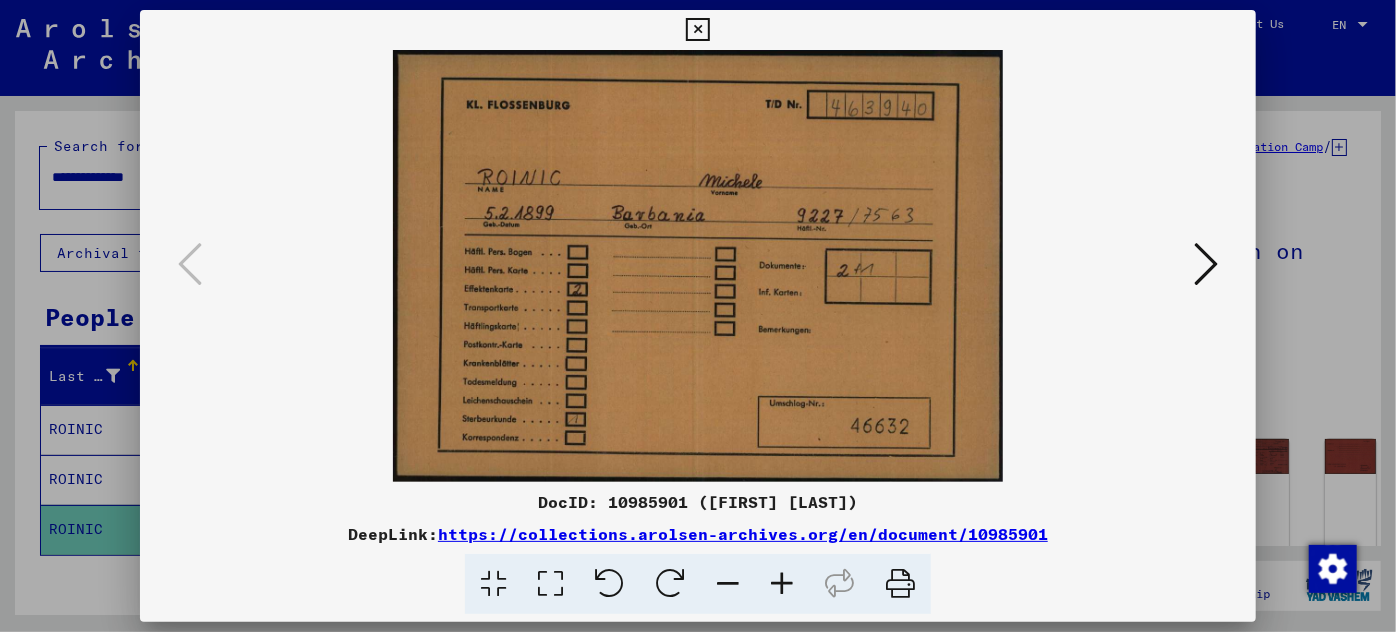 click at bounding box center [1206, 264] 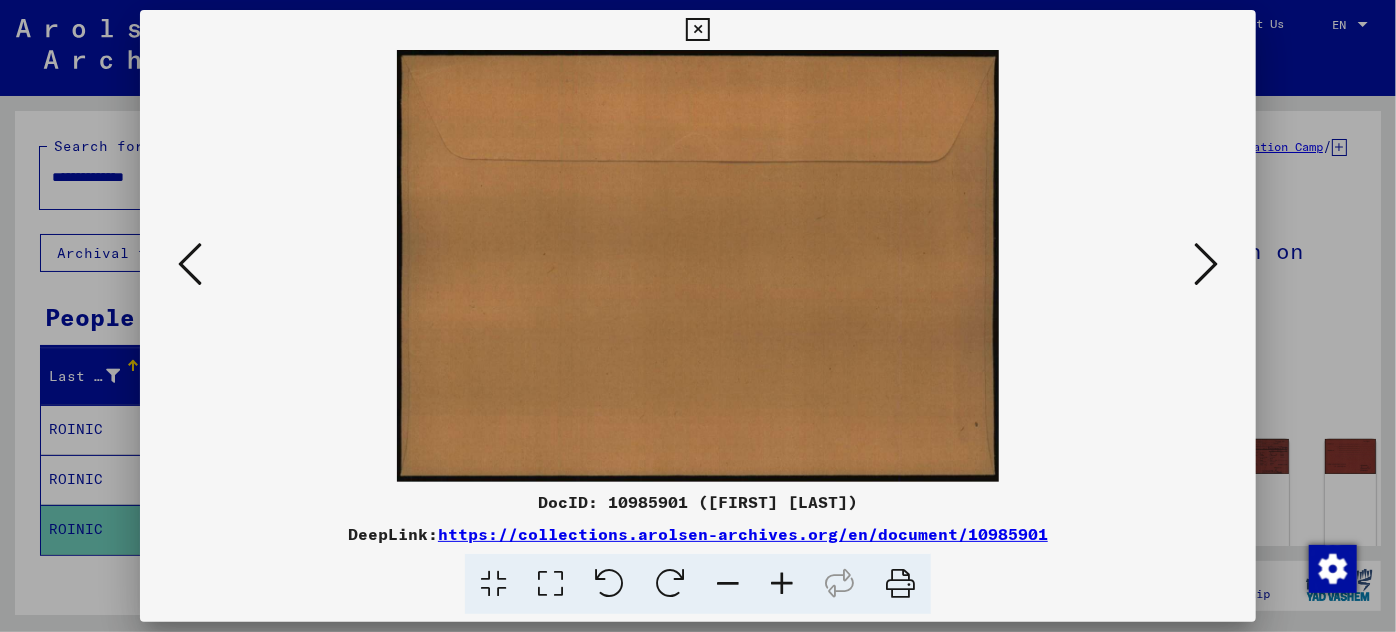 click at bounding box center [1206, 264] 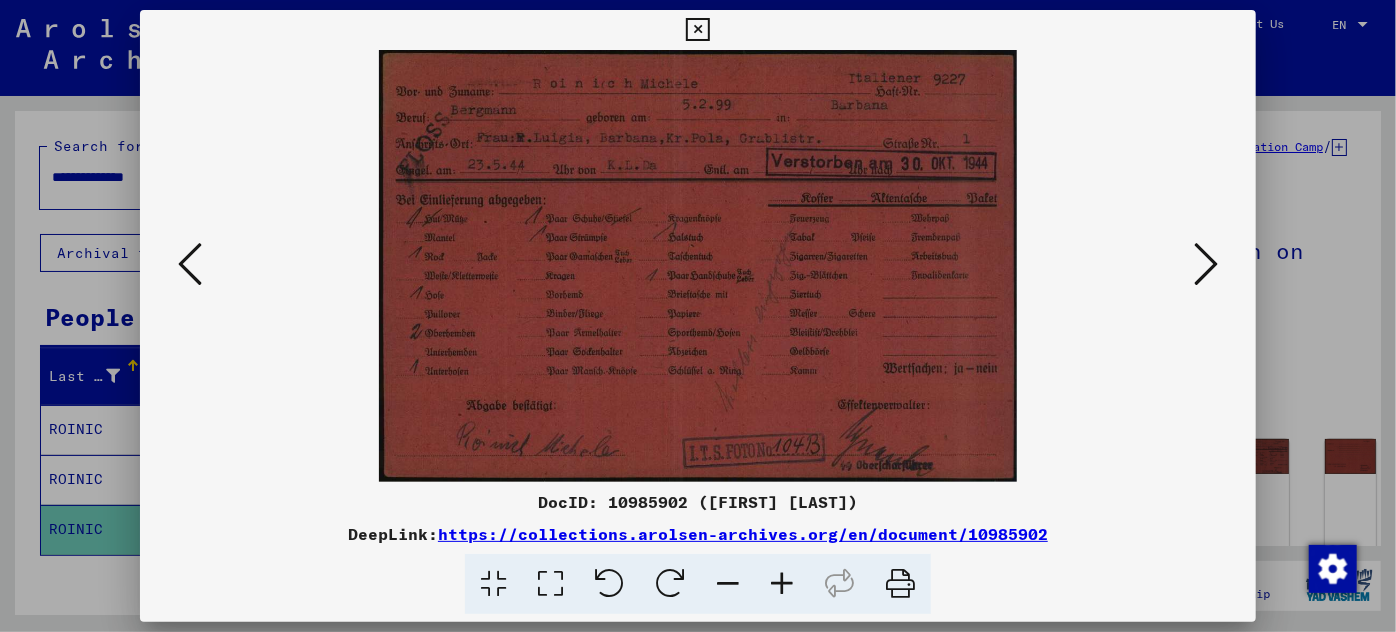 click at bounding box center [782, 584] 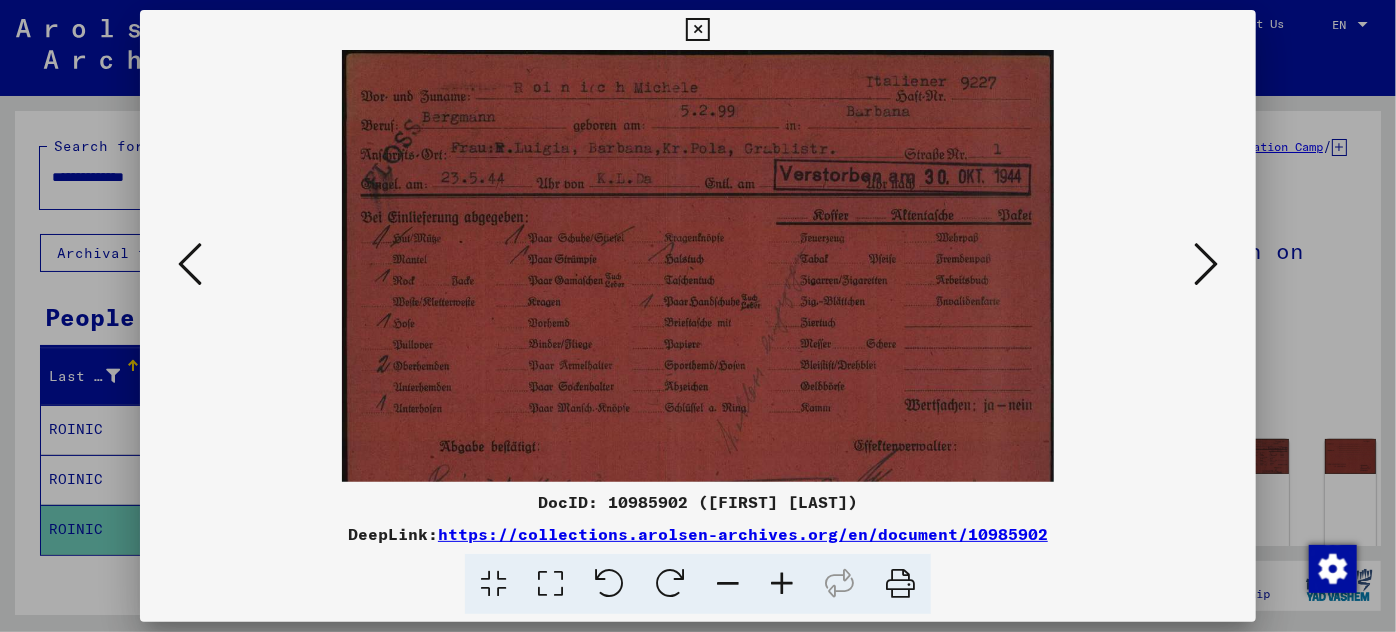 click at bounding box center (782, 584) 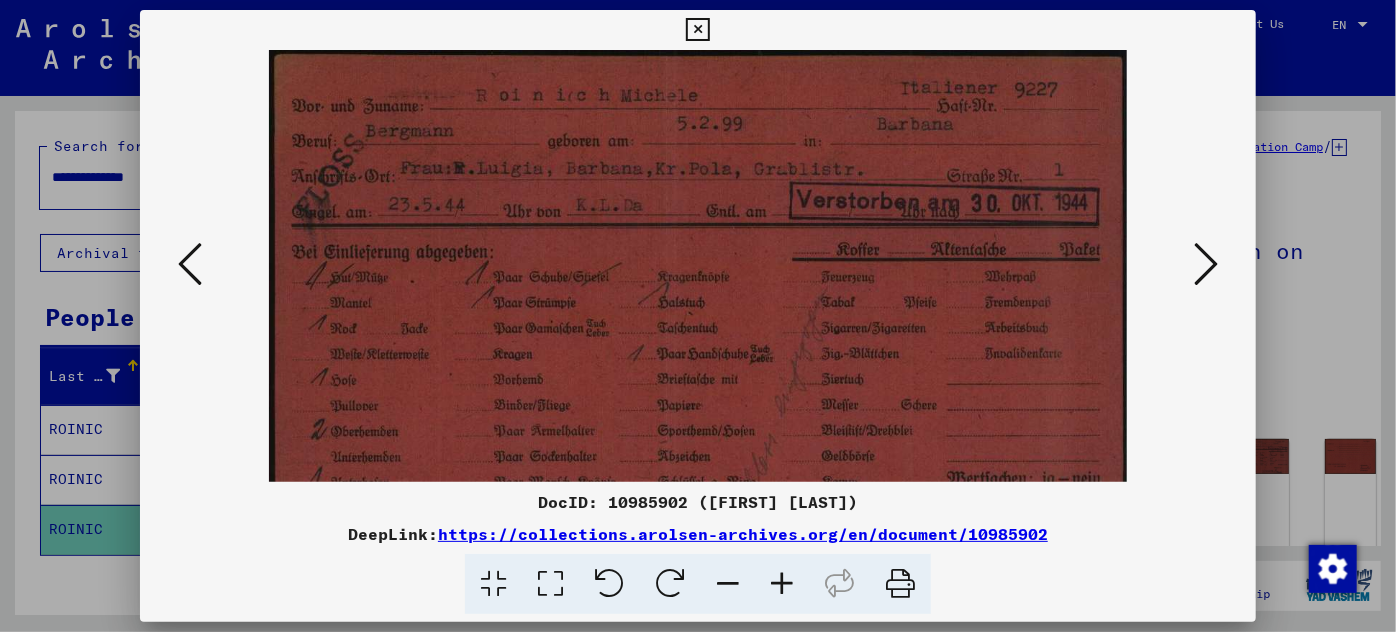 click at bounding box center [782, 584] 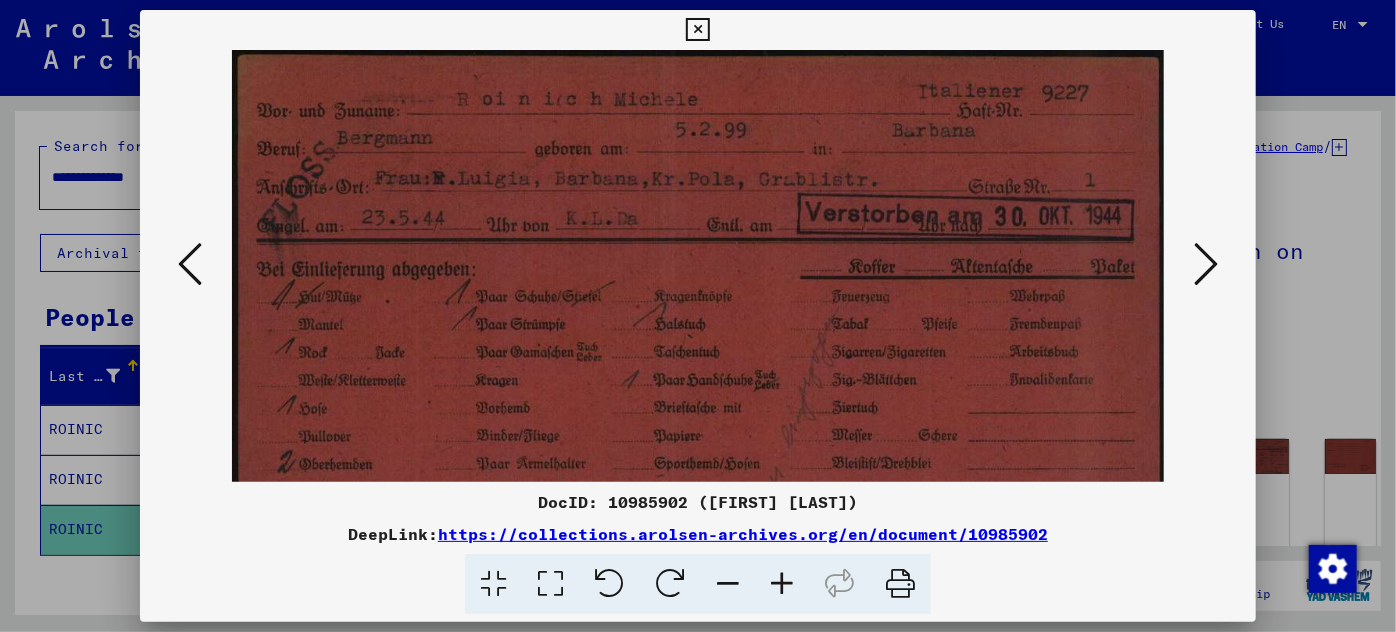 click at bounding box center [782, 584] 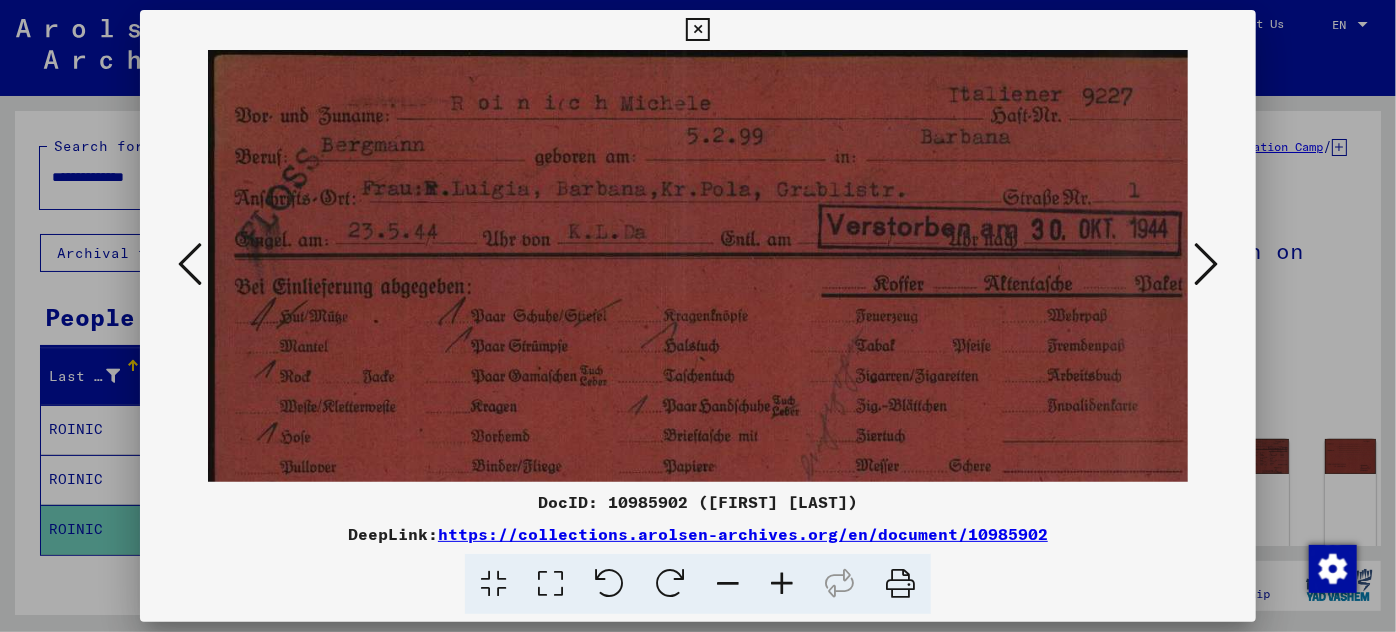 click at bounding box center (782, 584) 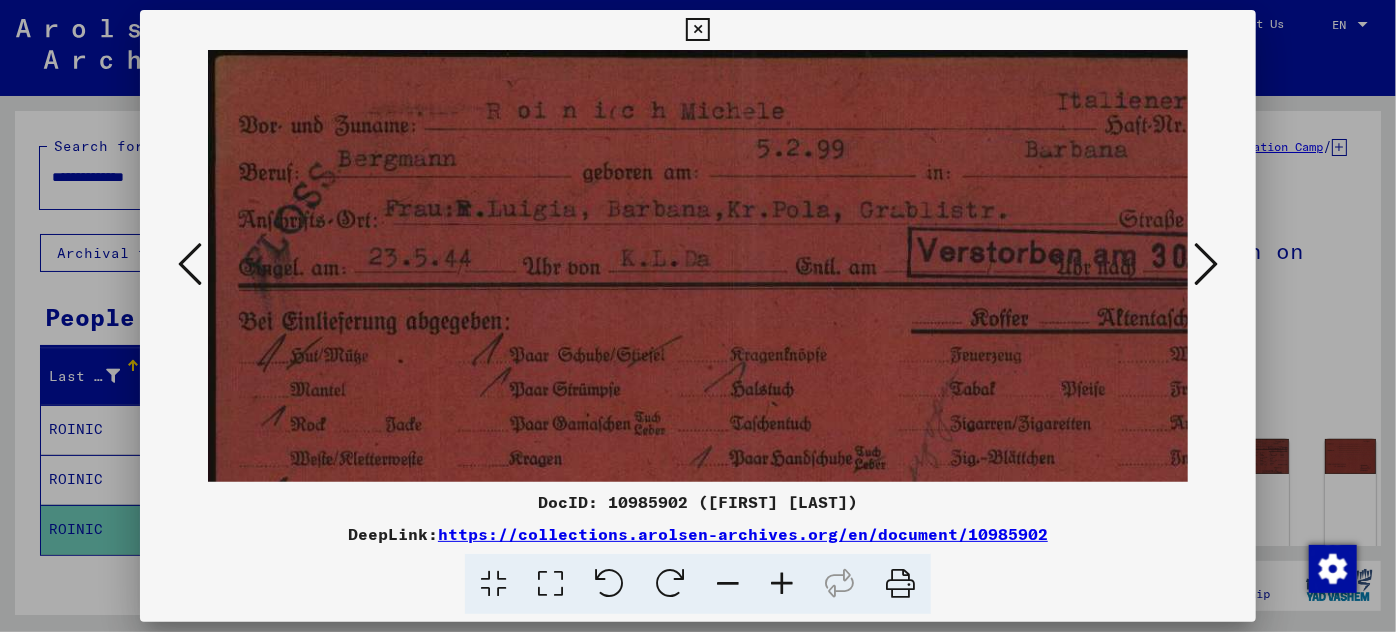 click at bounding box center (782, 584) 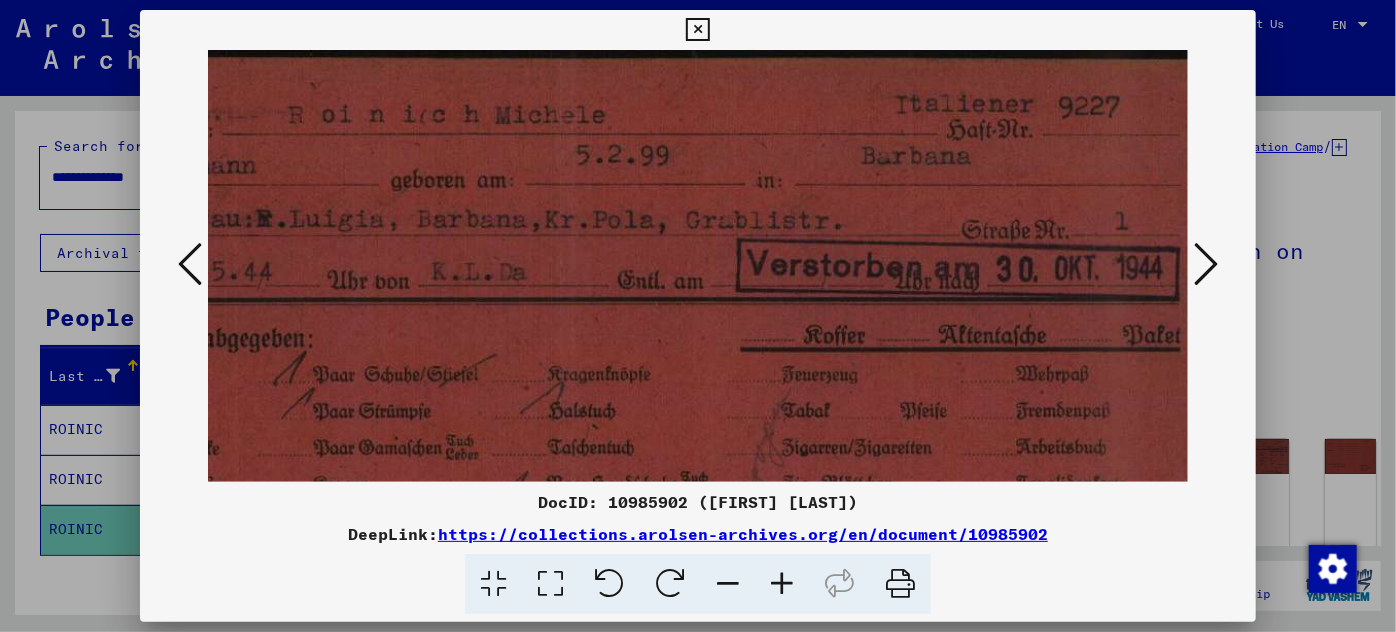 scroll, scrollTop: 0, scrollLeft: 246, axis: horizontal 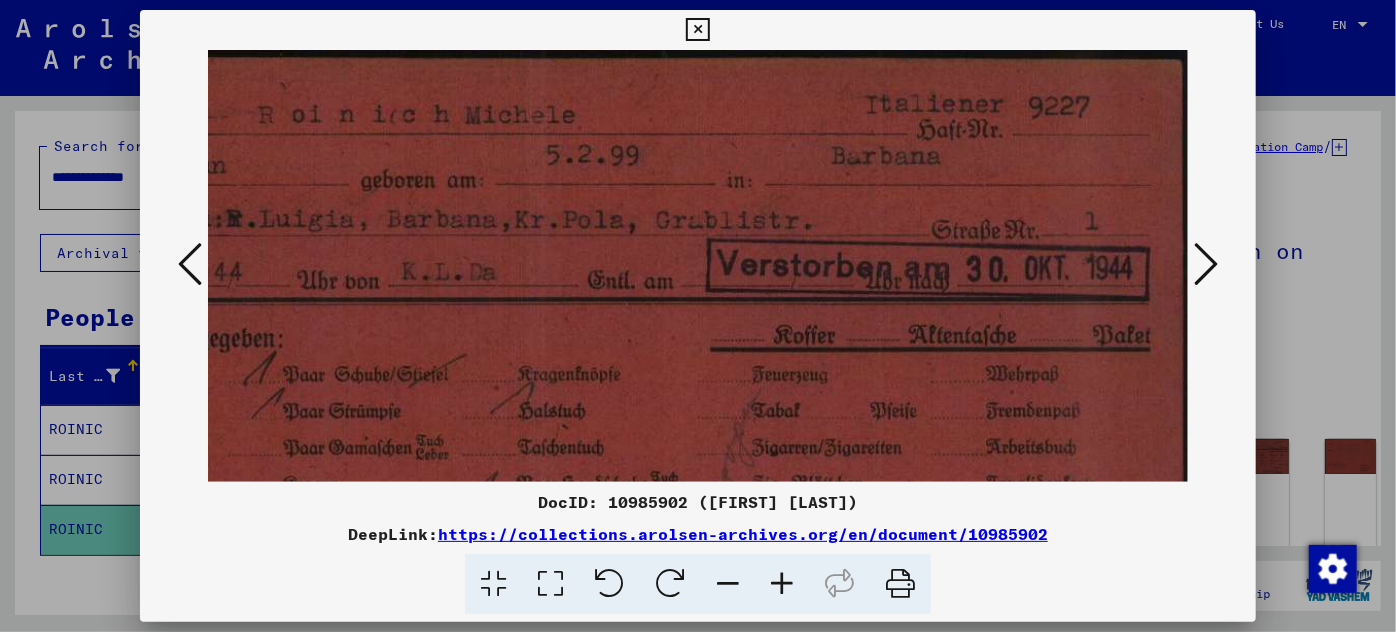 drag, startPoint x: 917, startPoint y: 343, endPoint x: 480, endPoint y: 386, distance: 439.11047 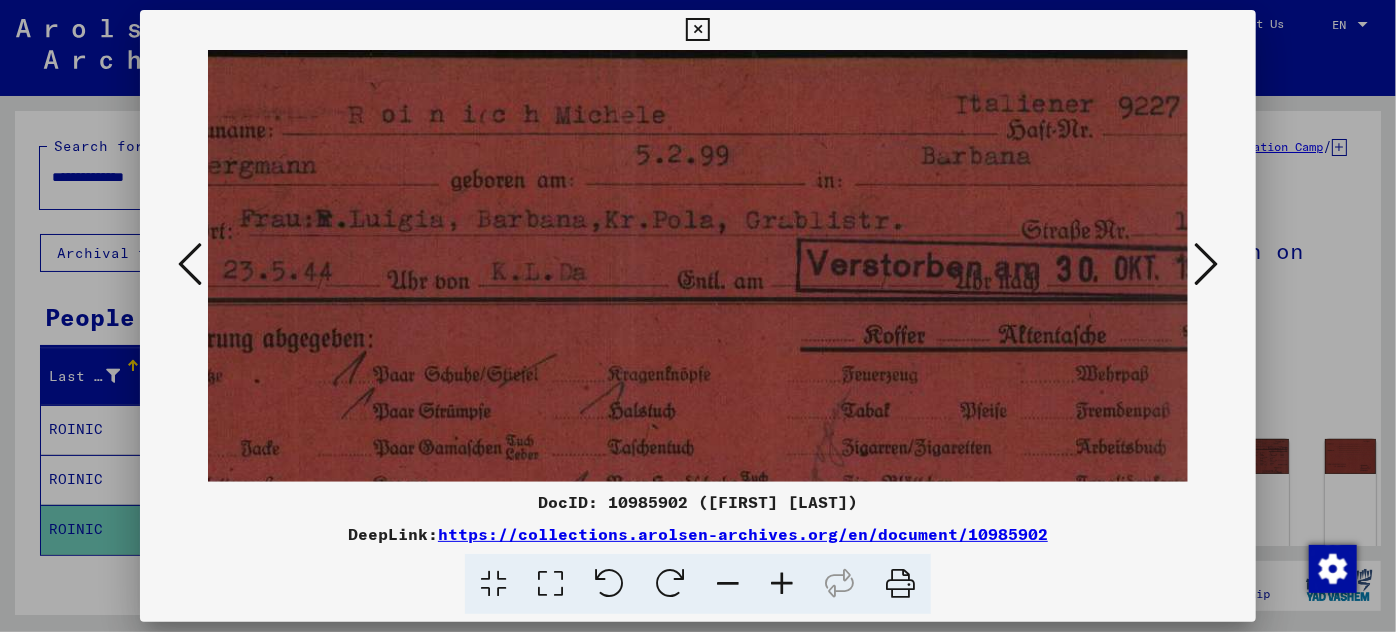 scroll, scrollTop: 0, scrollLeft: 0, axis: both 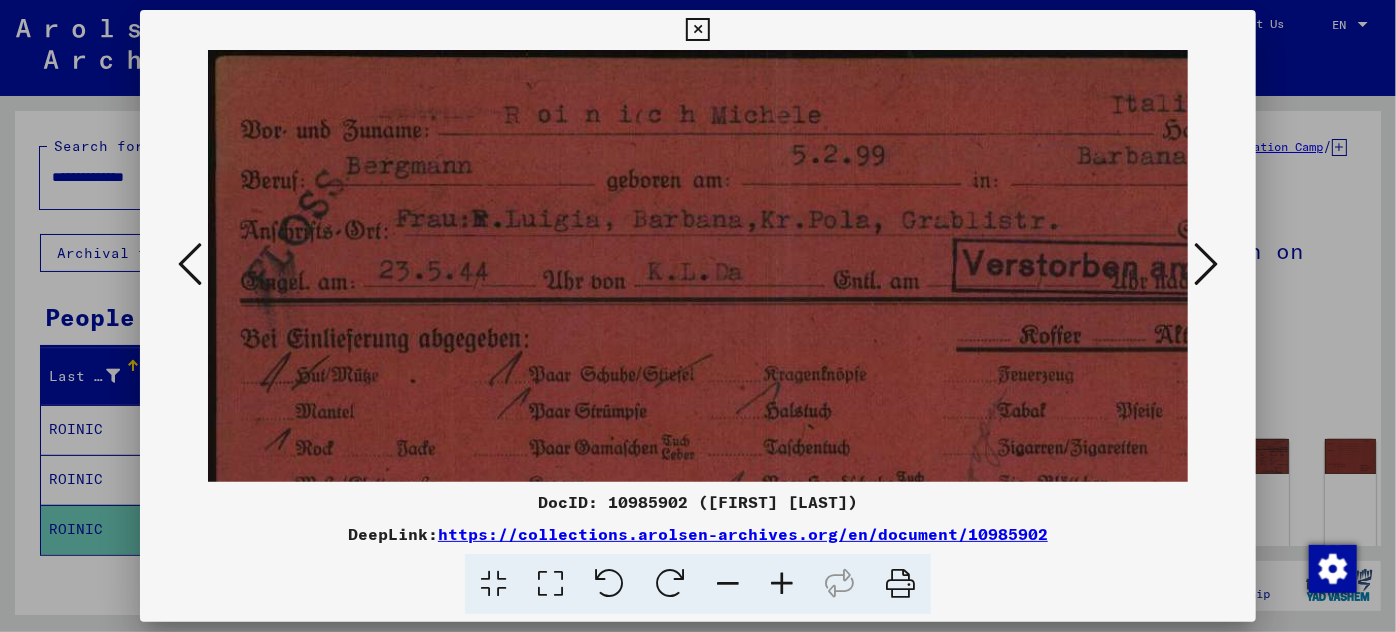 drag, startPoint x: 650, startPoint y: 389, endPoint x: 1097, endPoint y: 434, distance: 449.2594 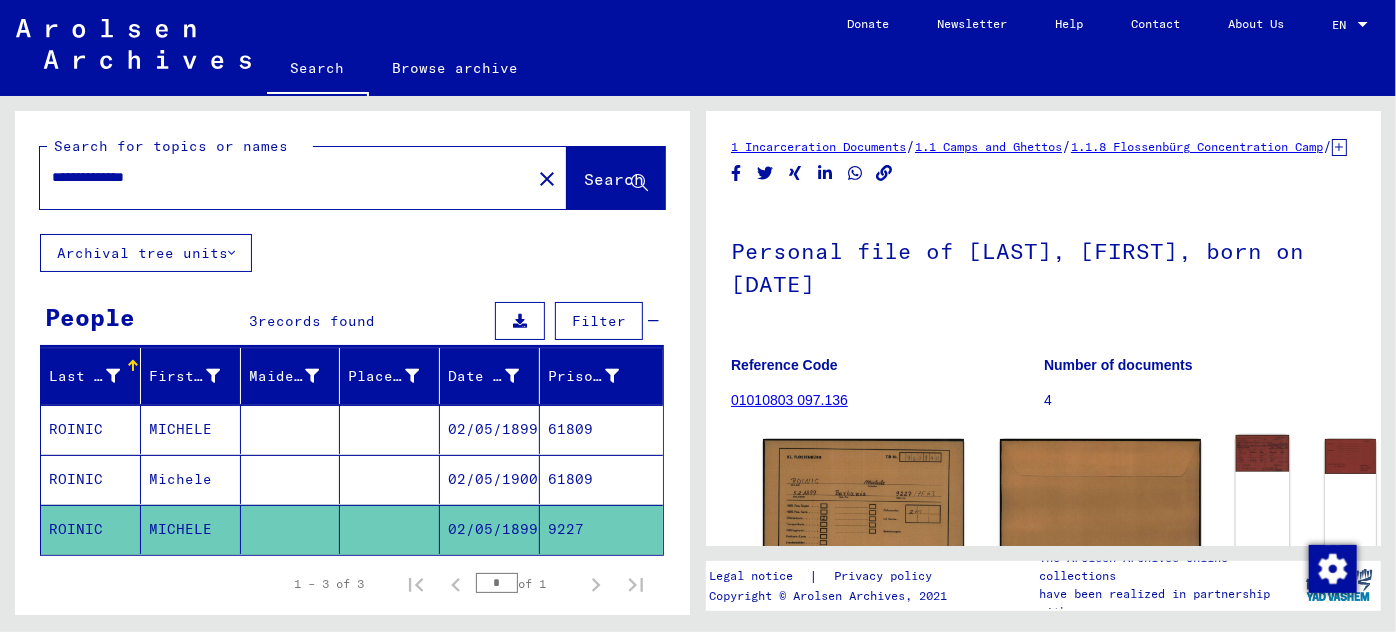 click 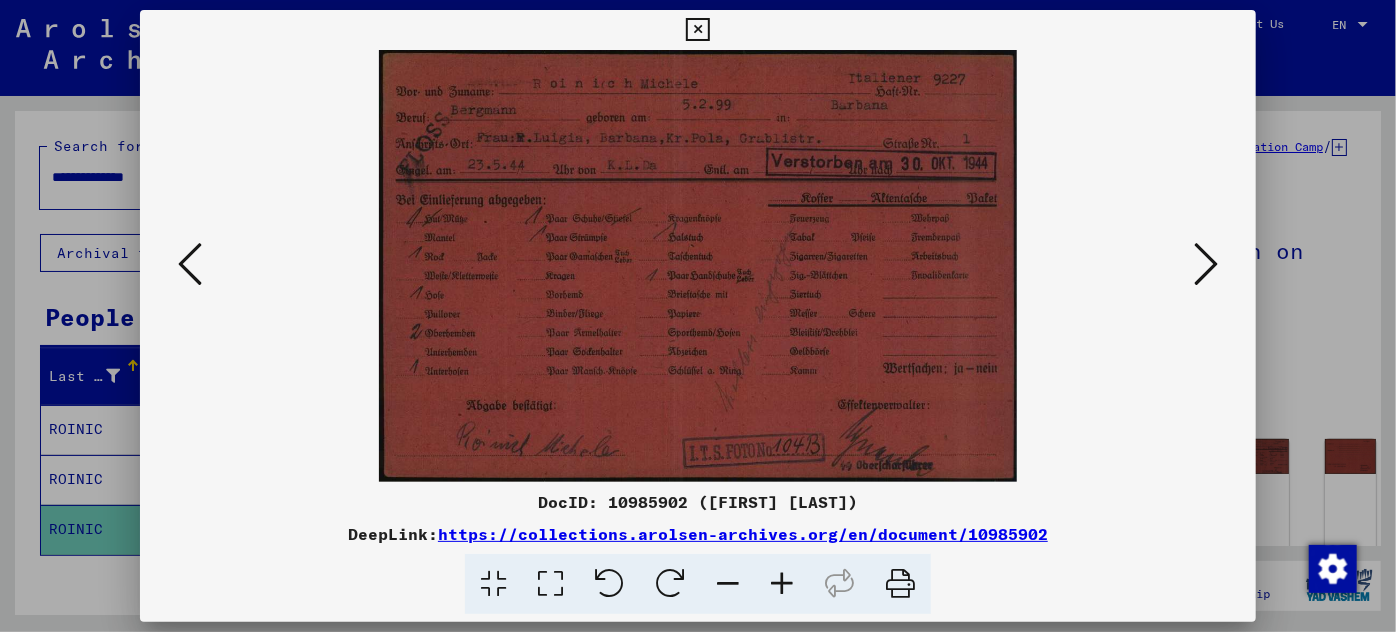 click at bounding box center (1206, 264) 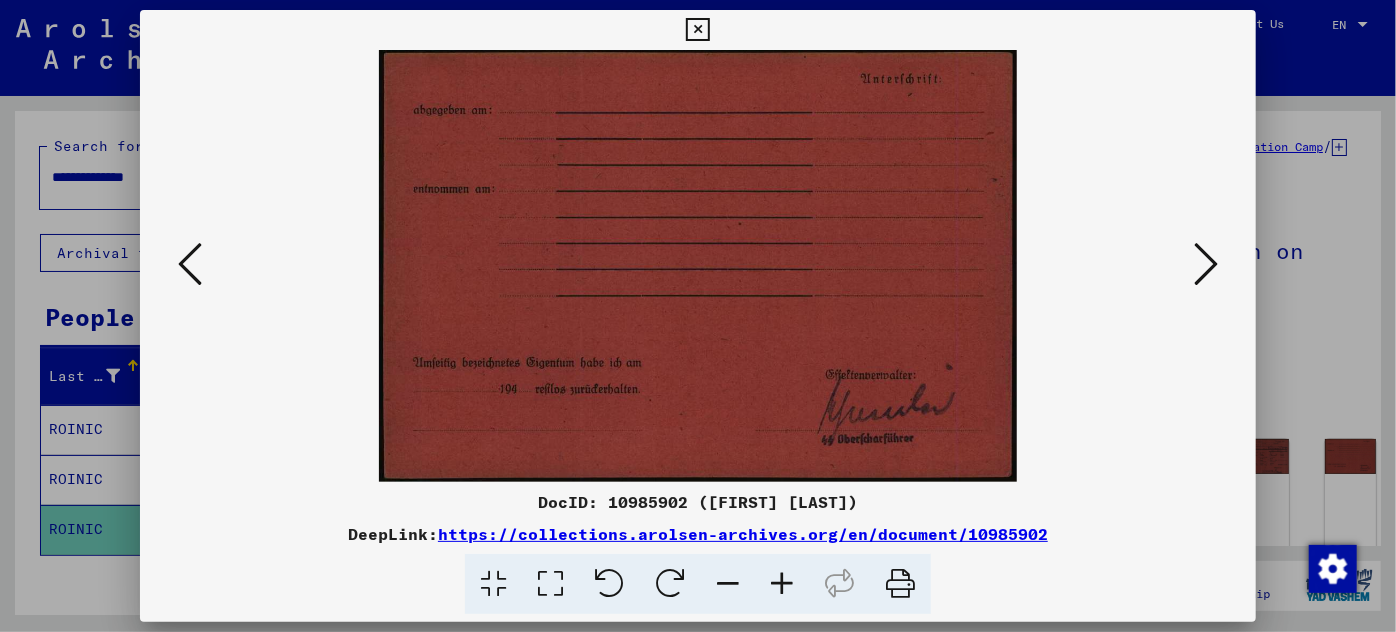 click at bounding box center (1206, 264) 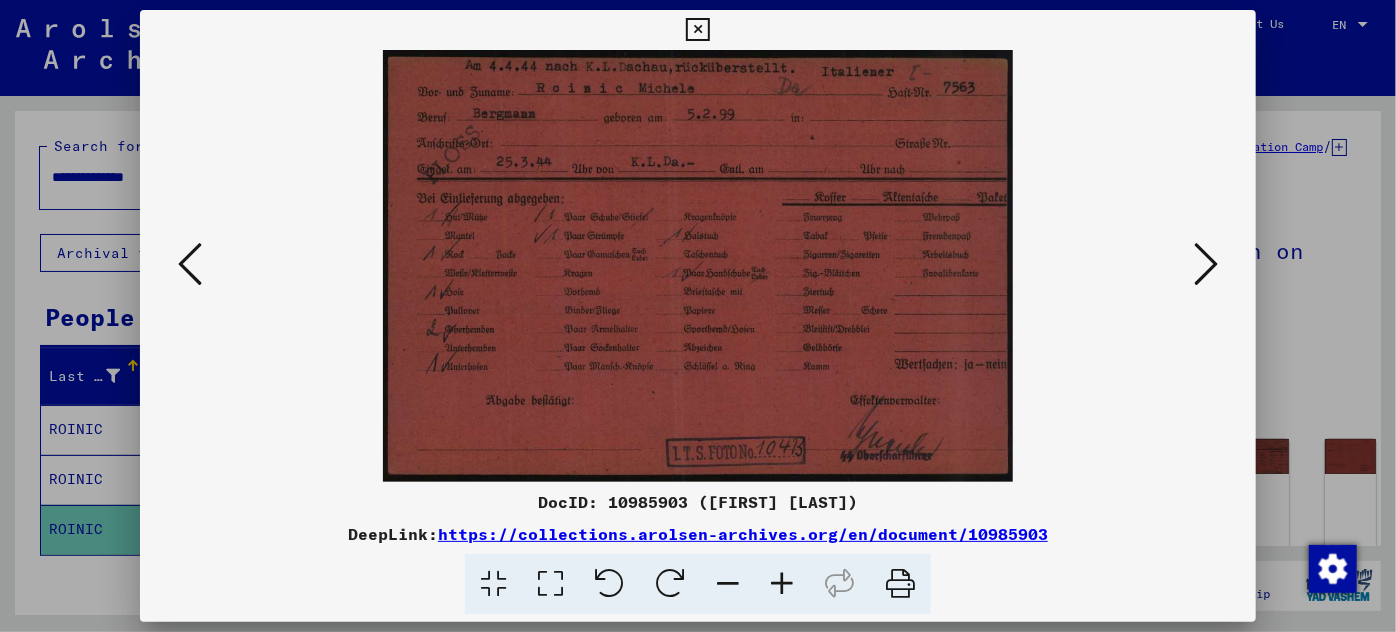 drag, startPoint x: 808, startPoint y: 279, endPoint x: 597, endPoint y: 315, distance: 214.04906 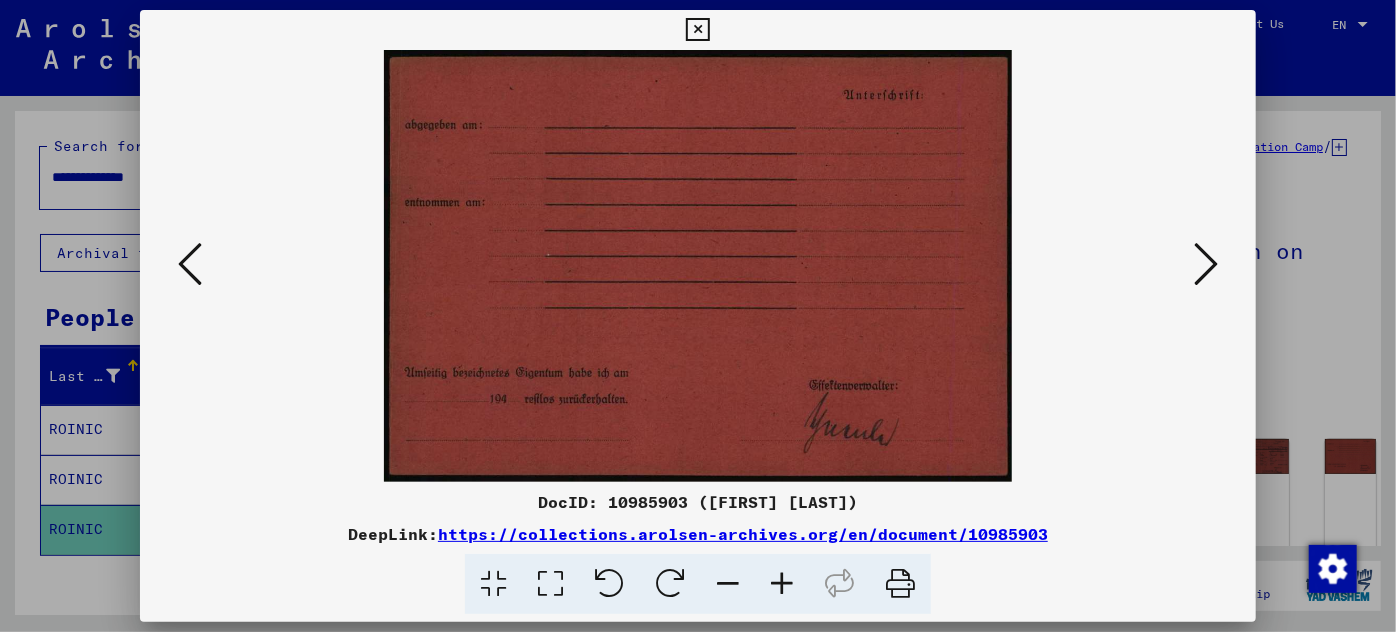 click at bounding box center (1206, 264) 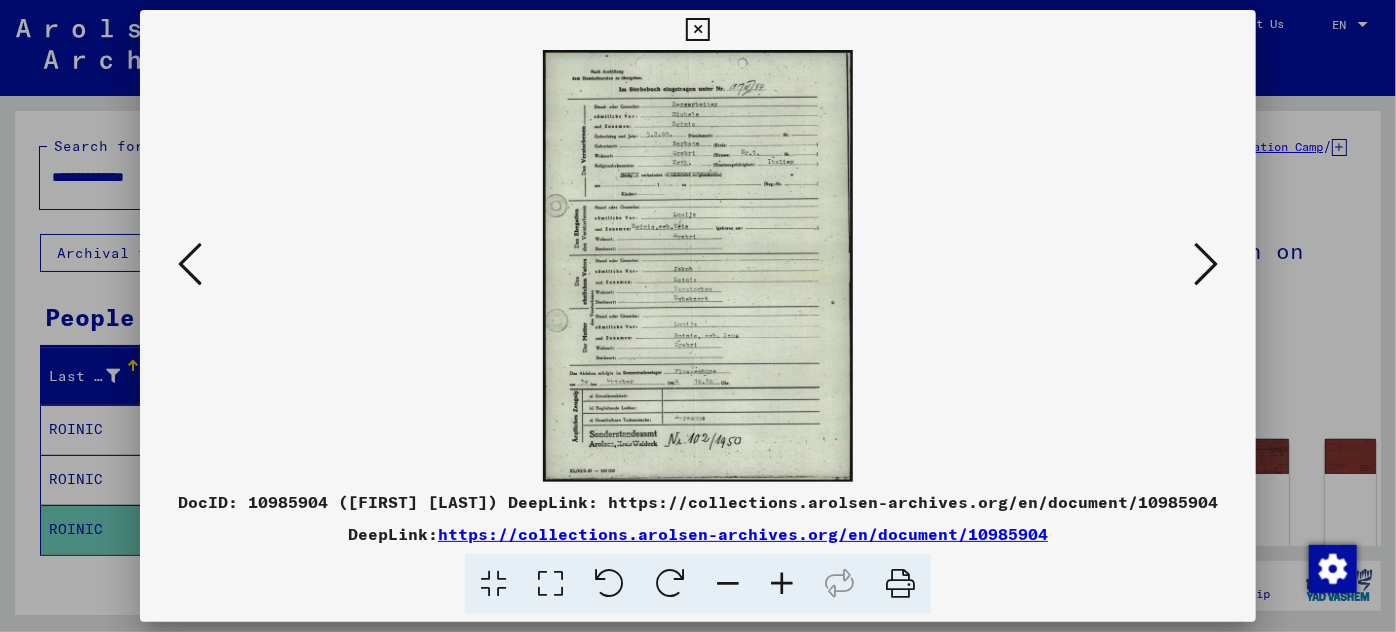 click at bounding box center [782, 584] 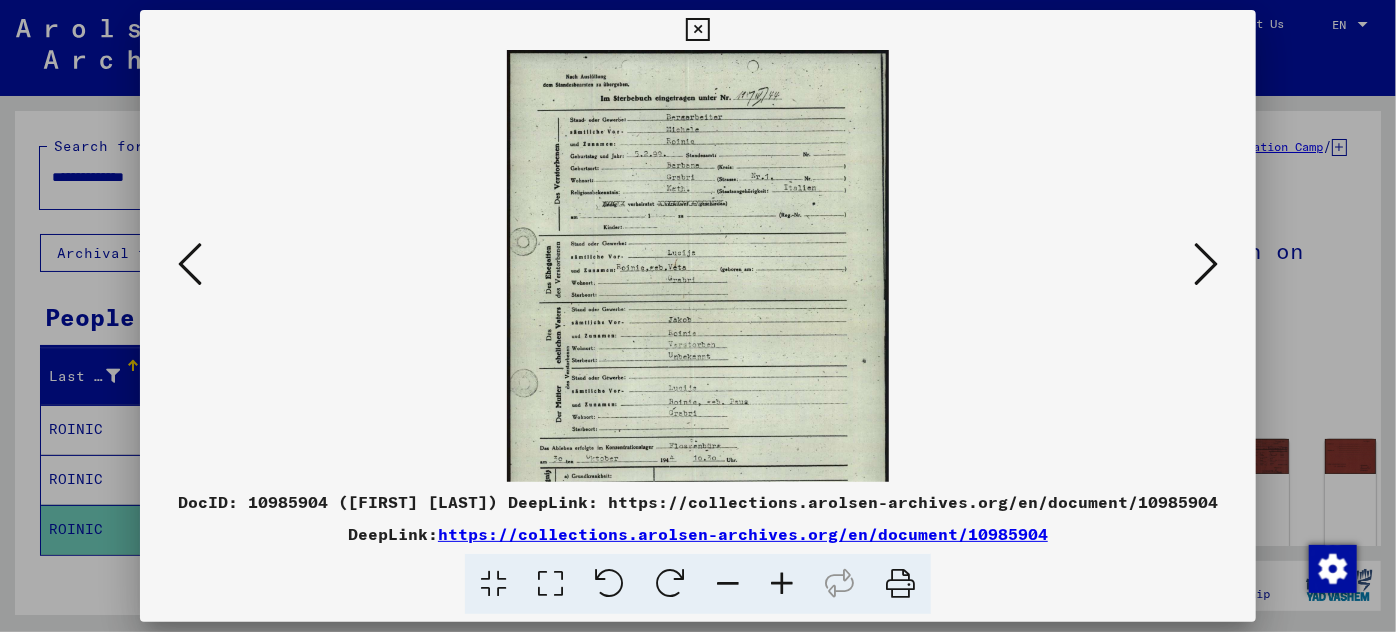 click at bounding box center [782, 584] 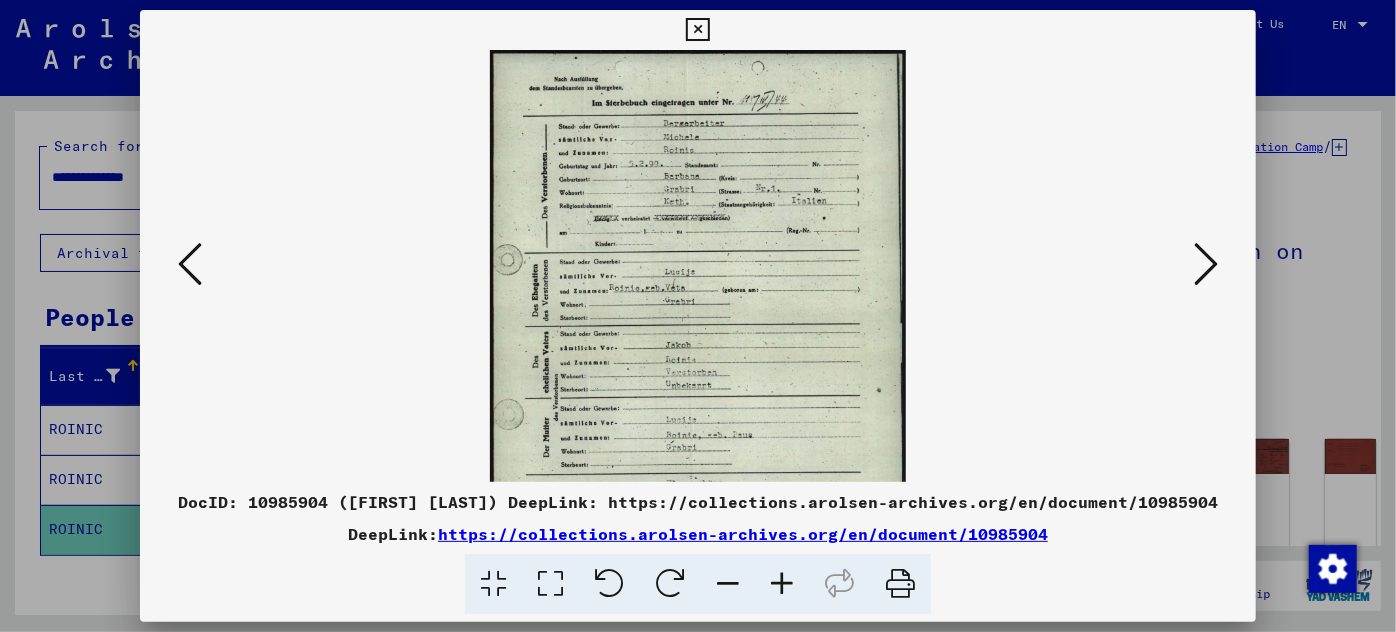 click at bounding box center (782, 584) 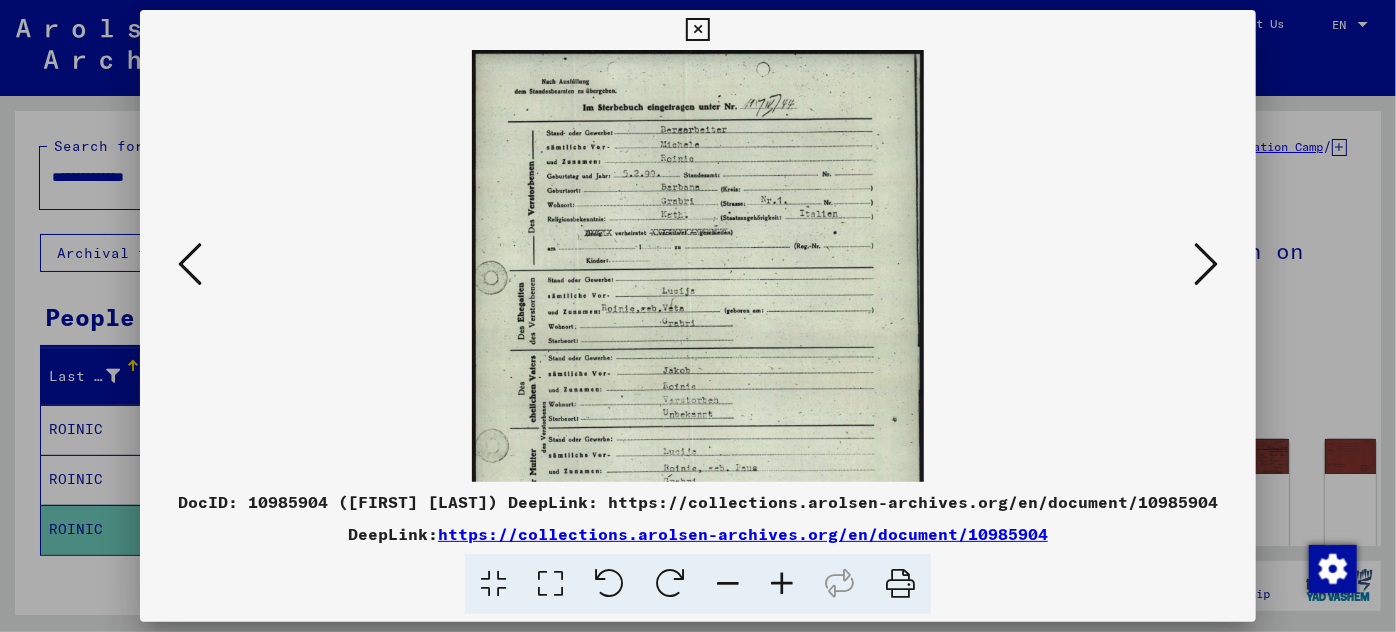 click at bounding box center [782, 584] 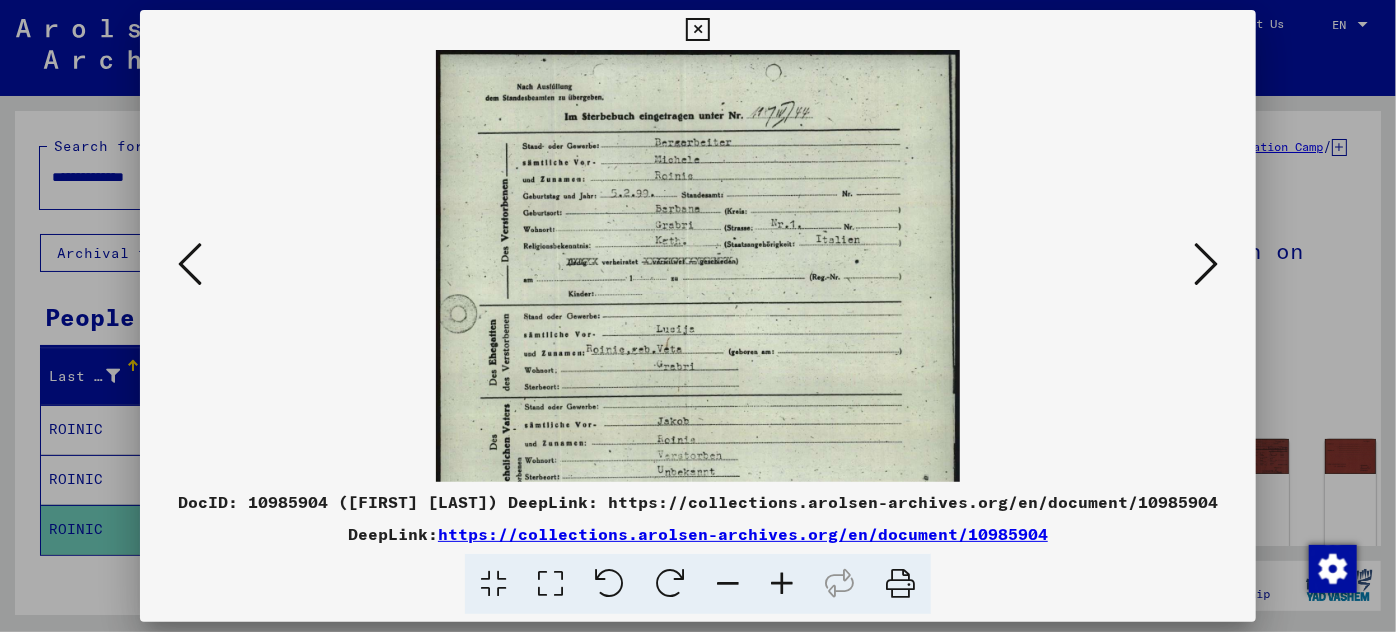click at bounding box center (782, 584) 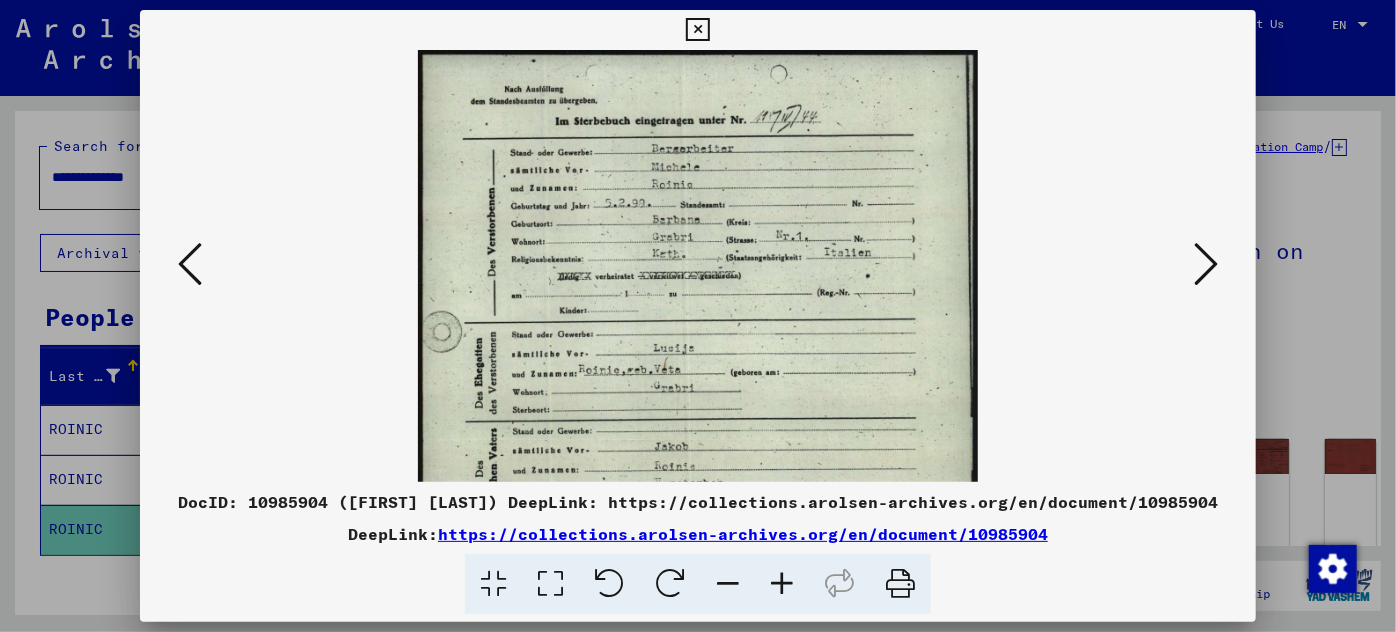 click at bounding box center (782, 584) 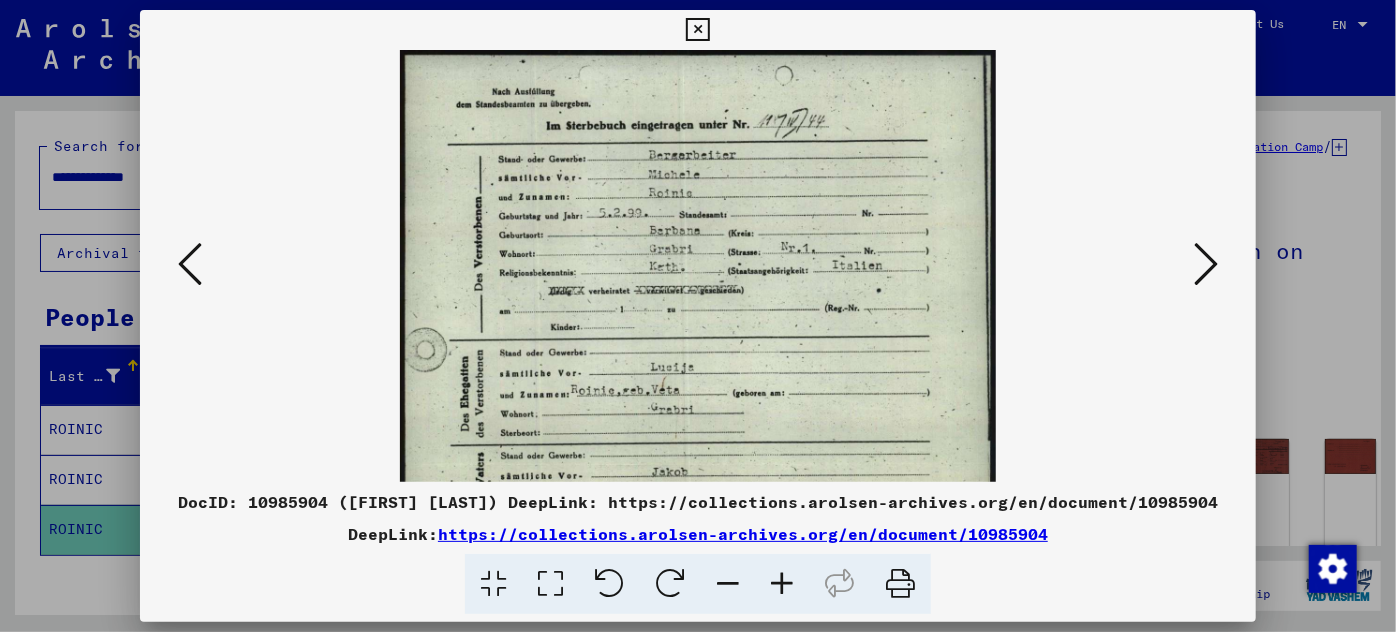 click at bounding box center (782, 584) 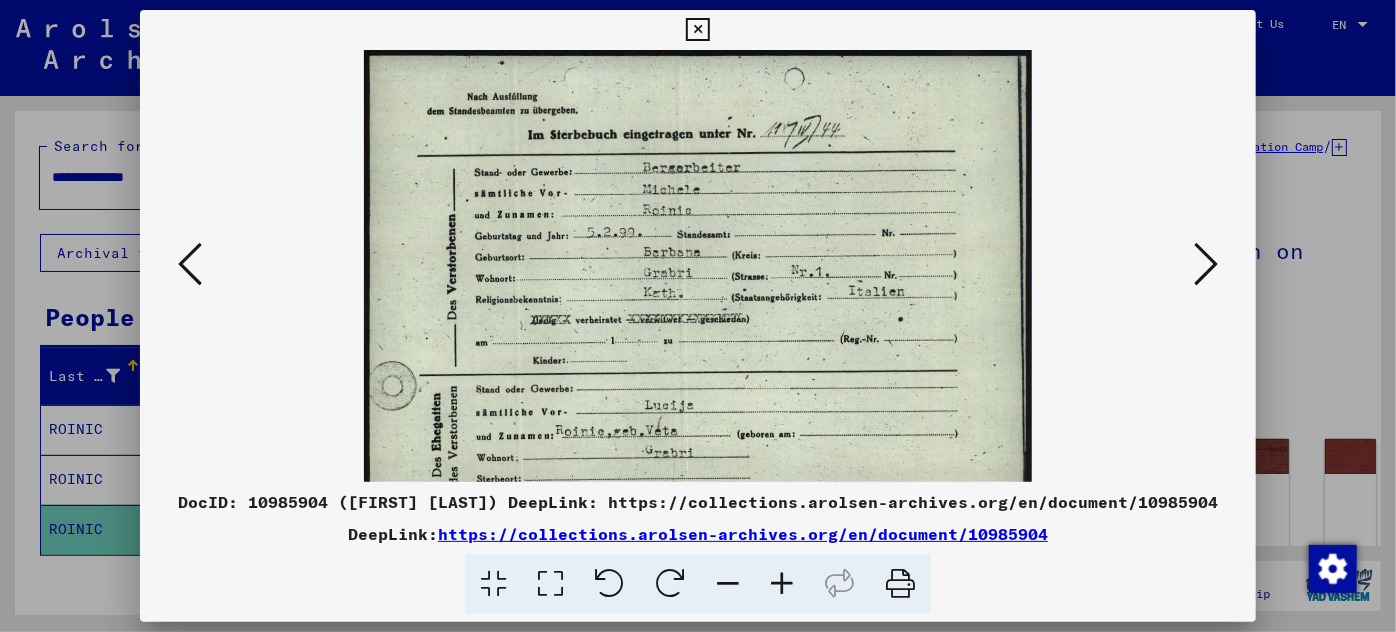 click at bounding box center (782, 584) 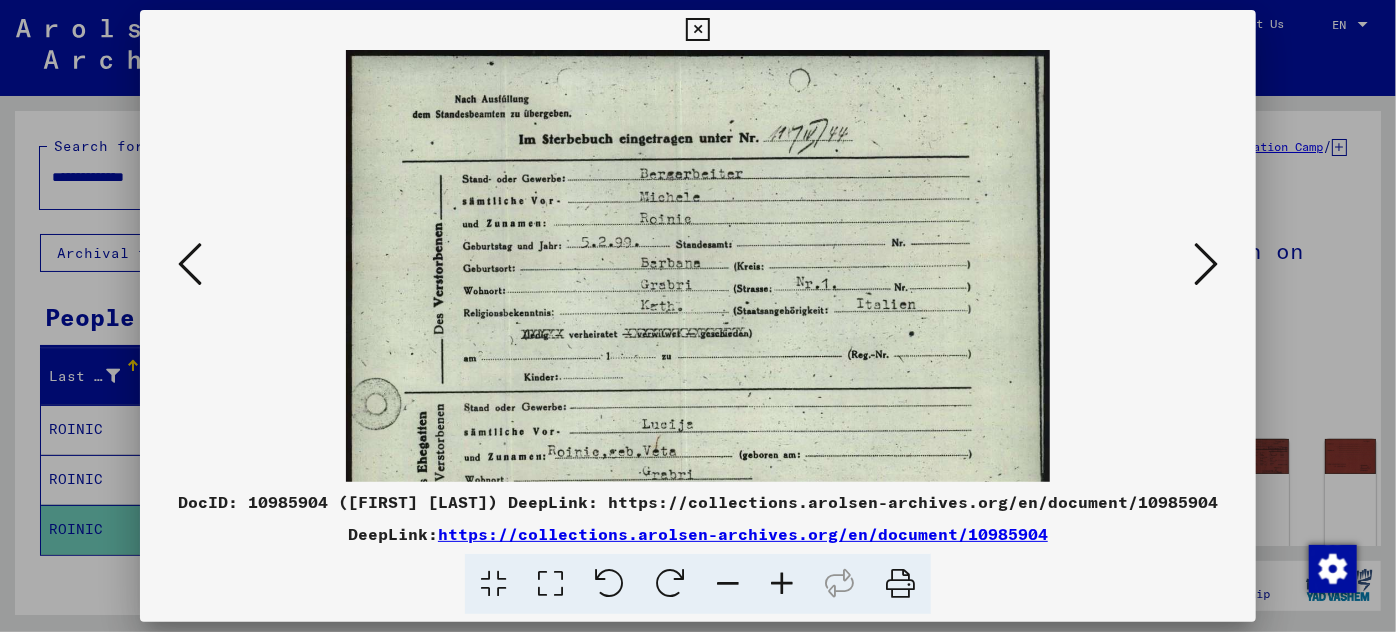 click at bounding box center (782, 584) 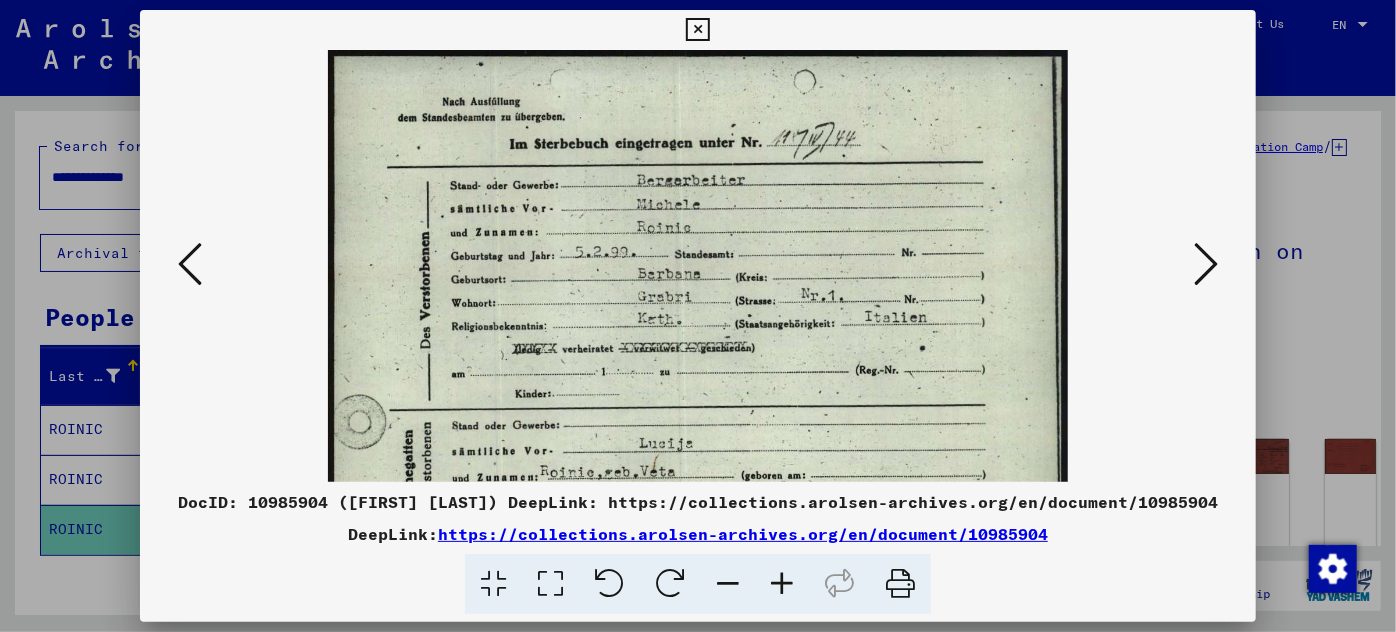 click at bounding box center [782, 584] 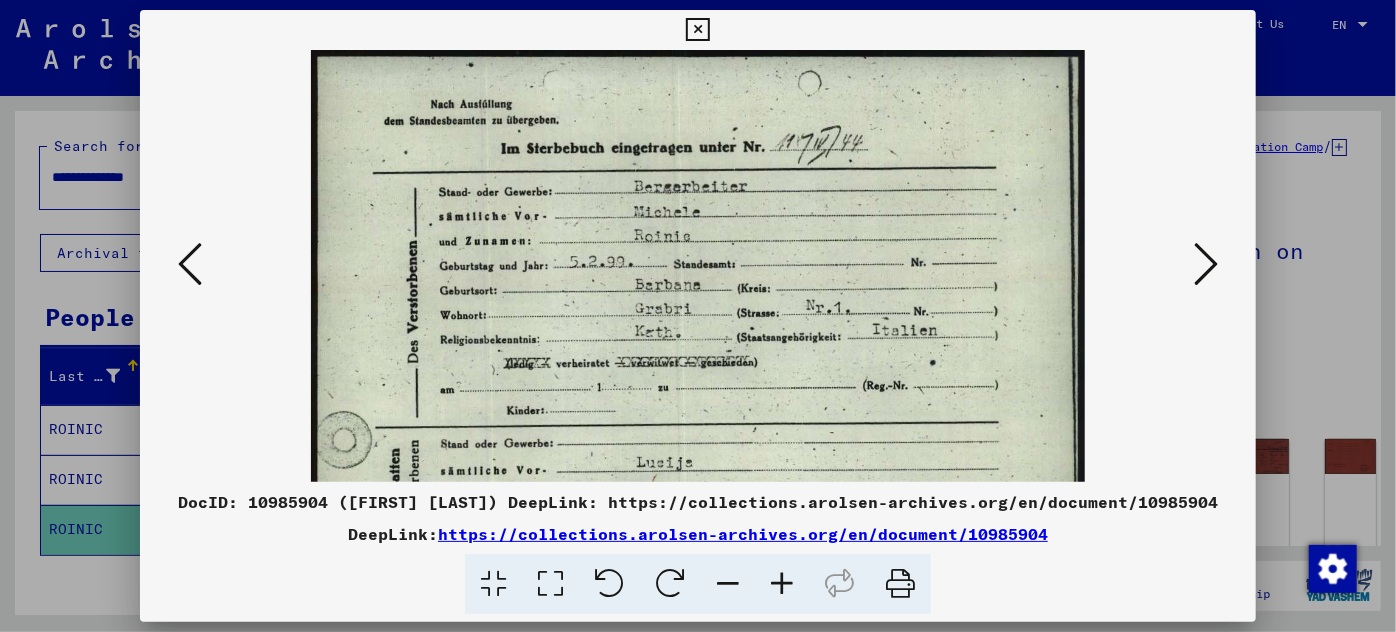 click at bounding box center (782, 584) 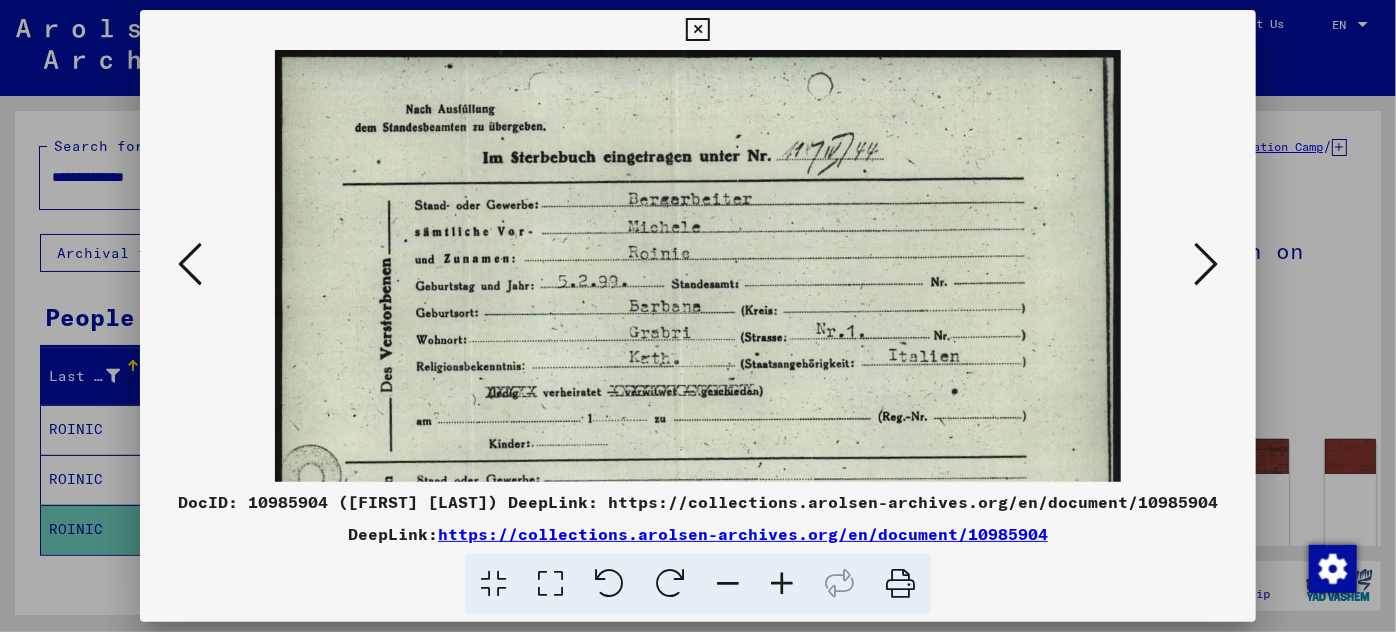click at bounding box center [782, 584] 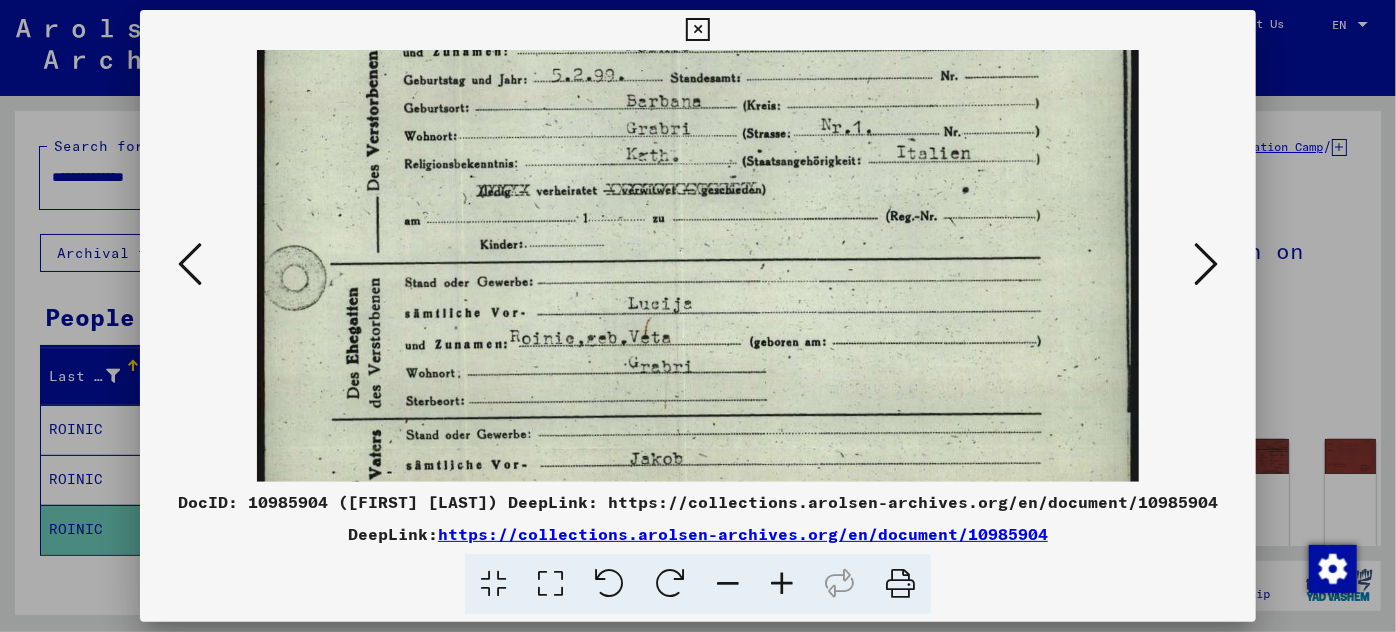 scroll, scrollTop: 218, scrollLeft: 0, axis: vertical 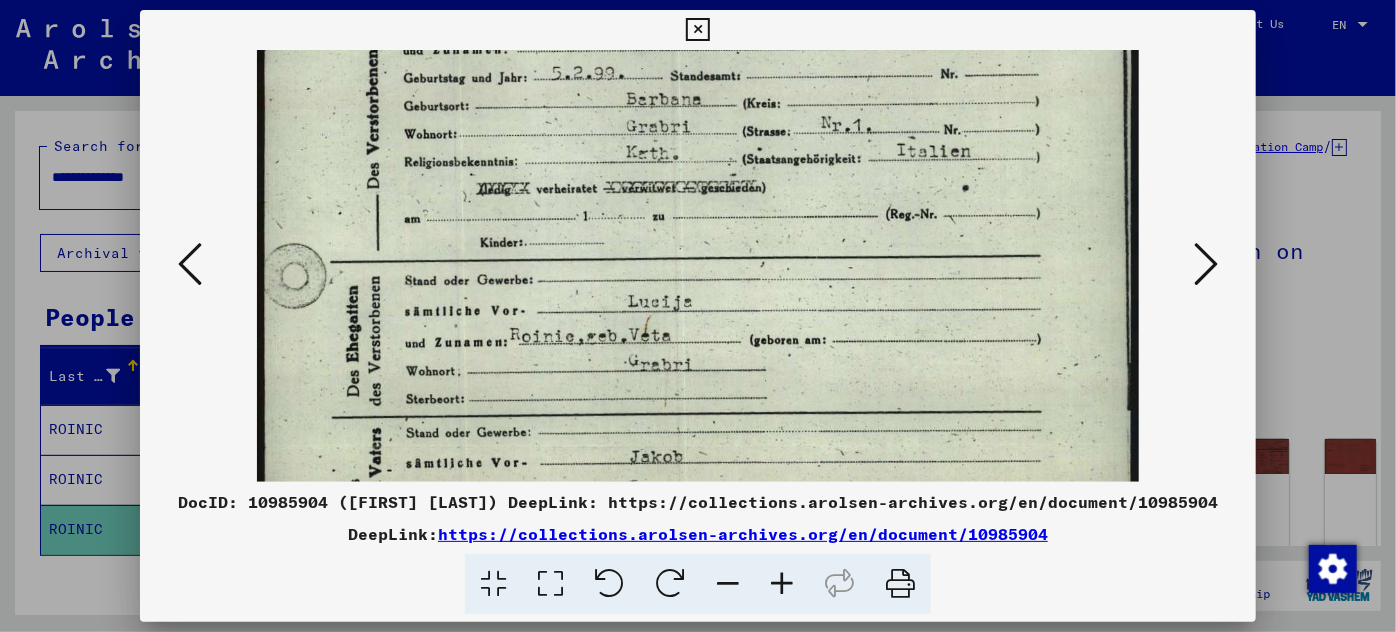 drag, startPoint x: 826, startPoint y: 424, endPoint x: 850, endPoint y: 207, distance: 218.32315 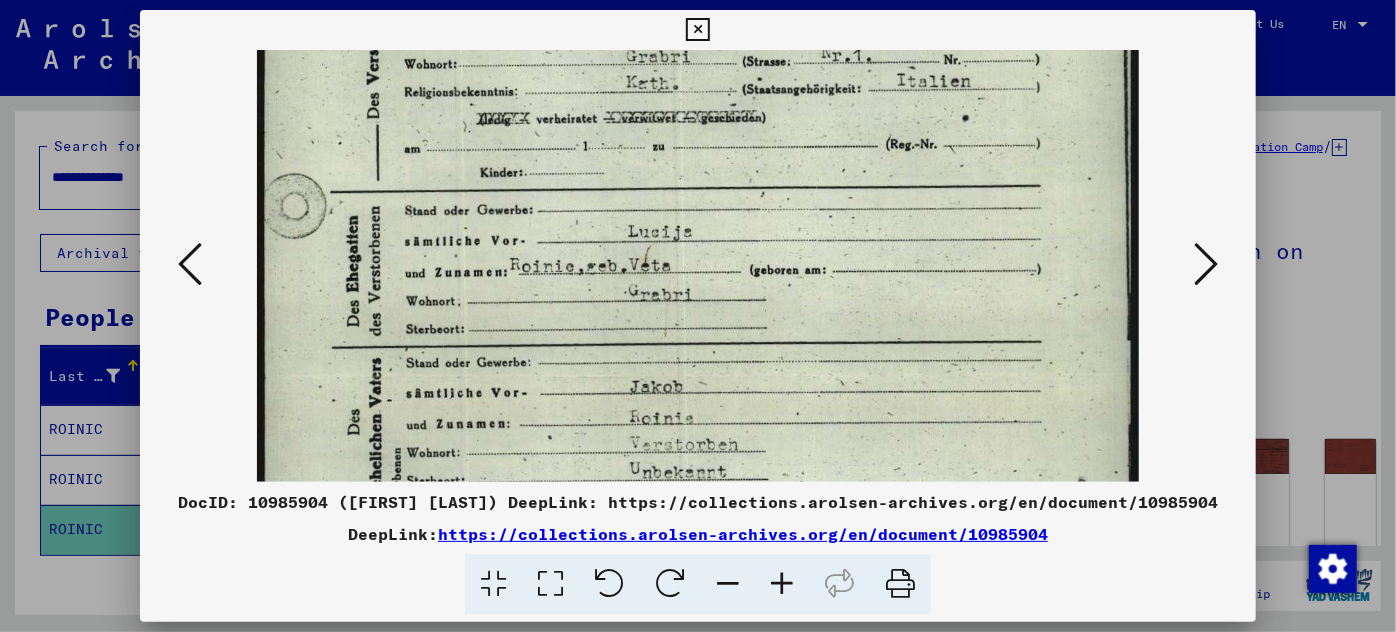 scroll, scrollTop: 345, scrollLeft: 0, axis: vertical 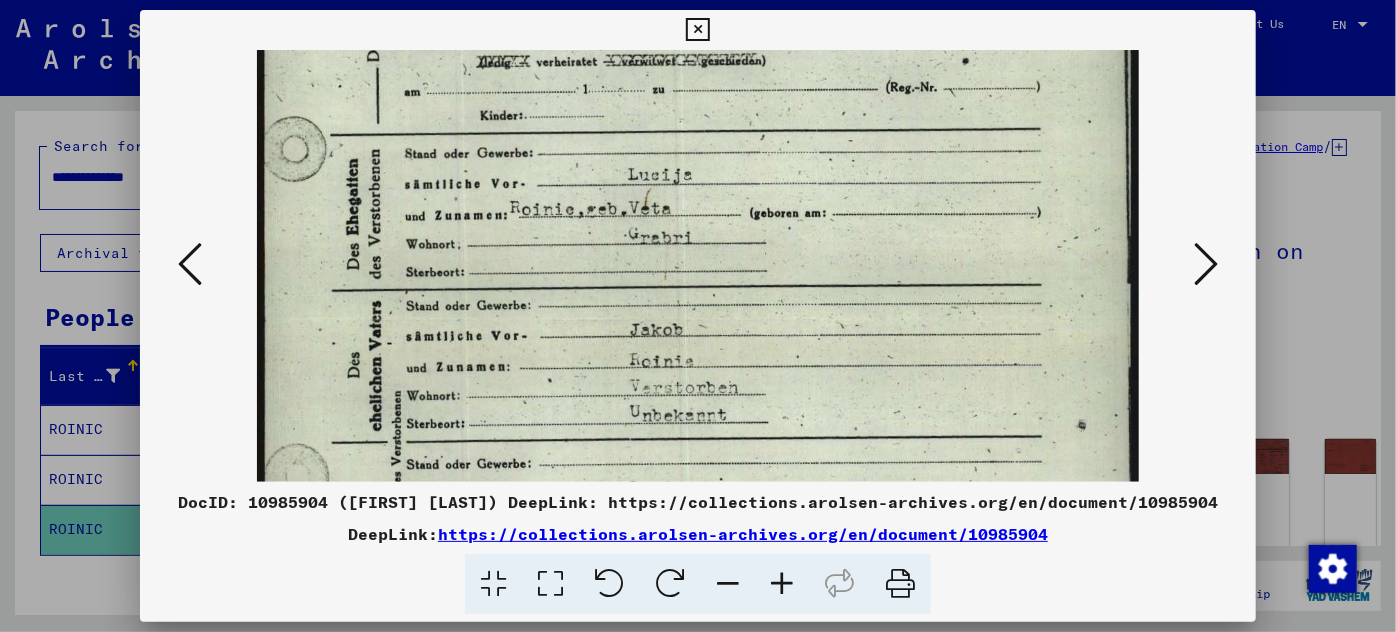 drag, startPoint x: 791, startPoint y: 415, endPoint x: 797, endPoint y: 287, distance: 128.14055 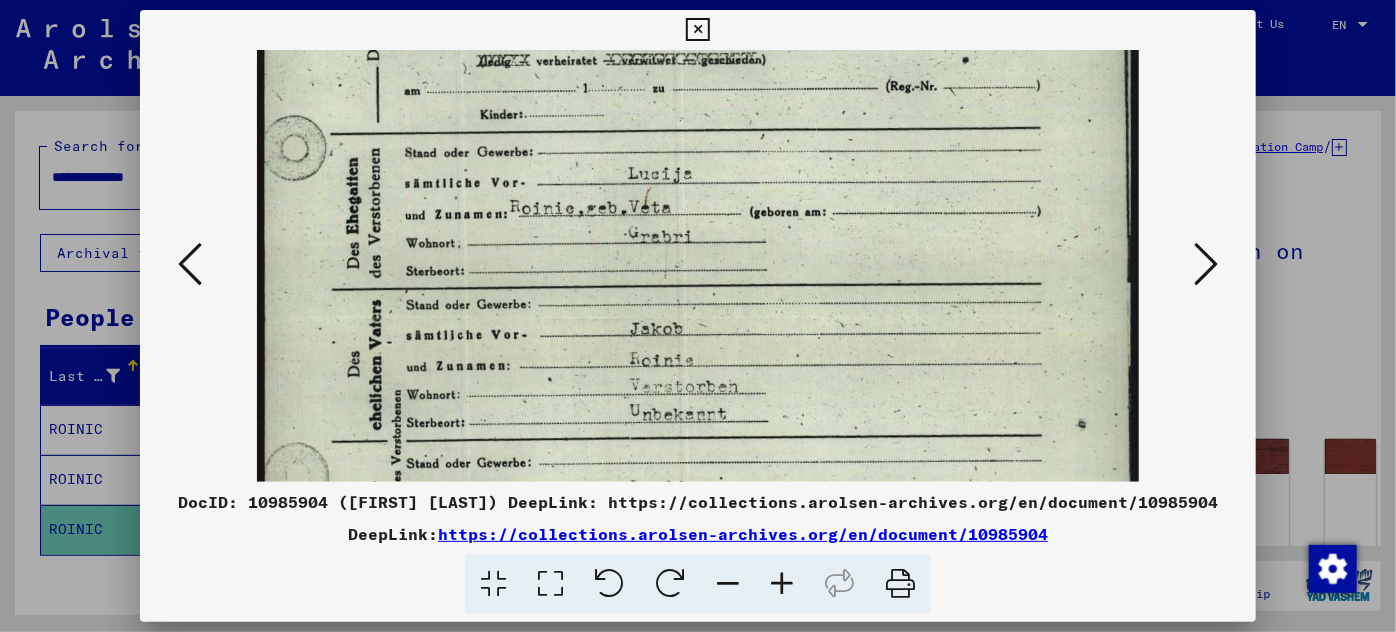 click at bounding box center (698, 320) 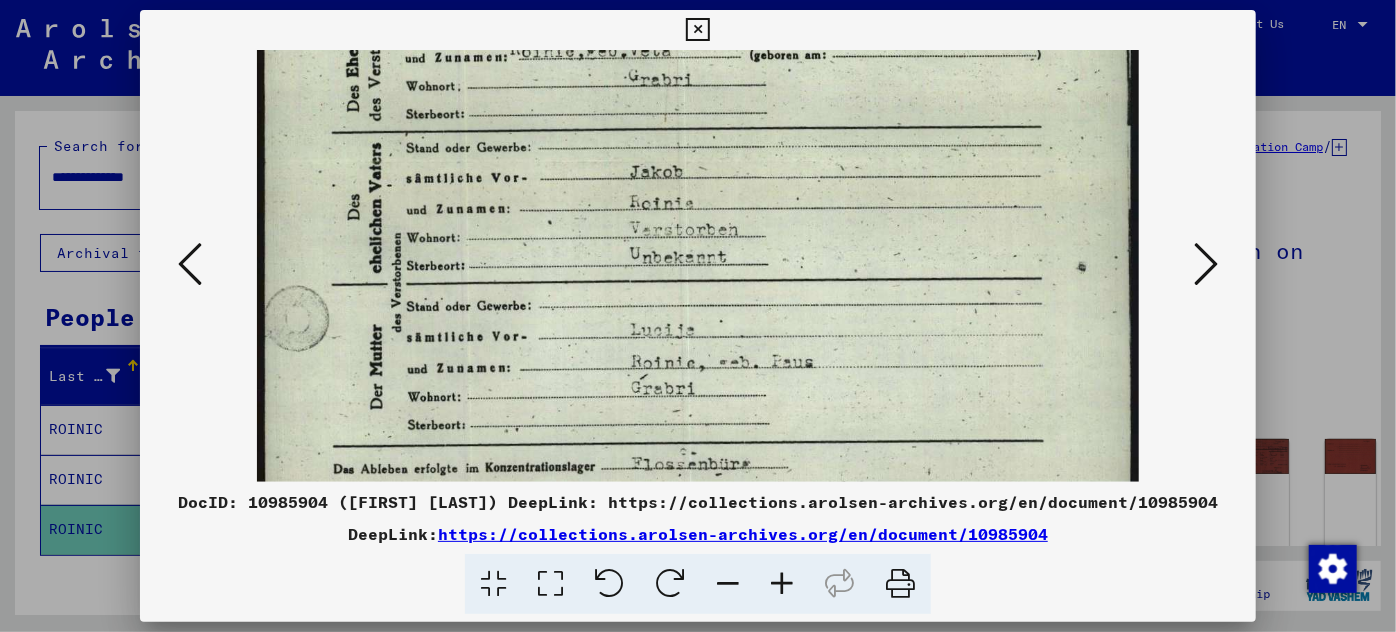 scroll, scrollTop: 508, scrollLeft: 0, axis: vertical 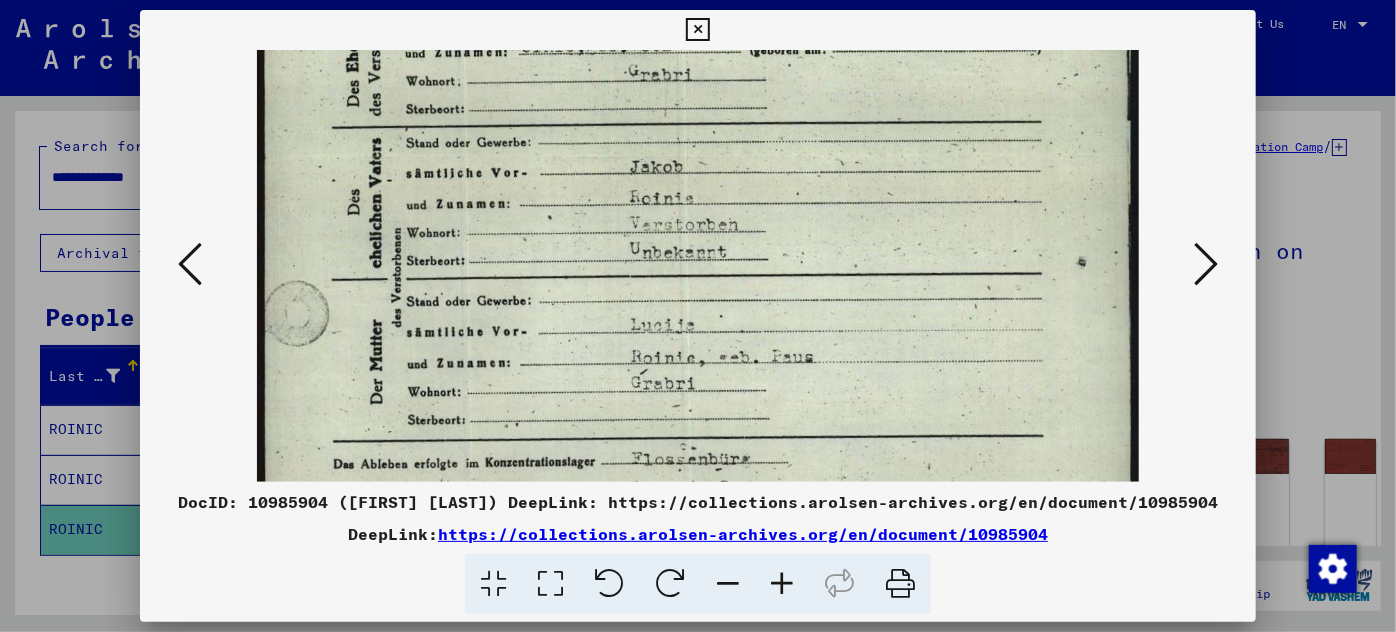 drag, startPoint x: 797, startPoint y: 389, endPoint x: 781, endPoint y: 229, distance: 160.798 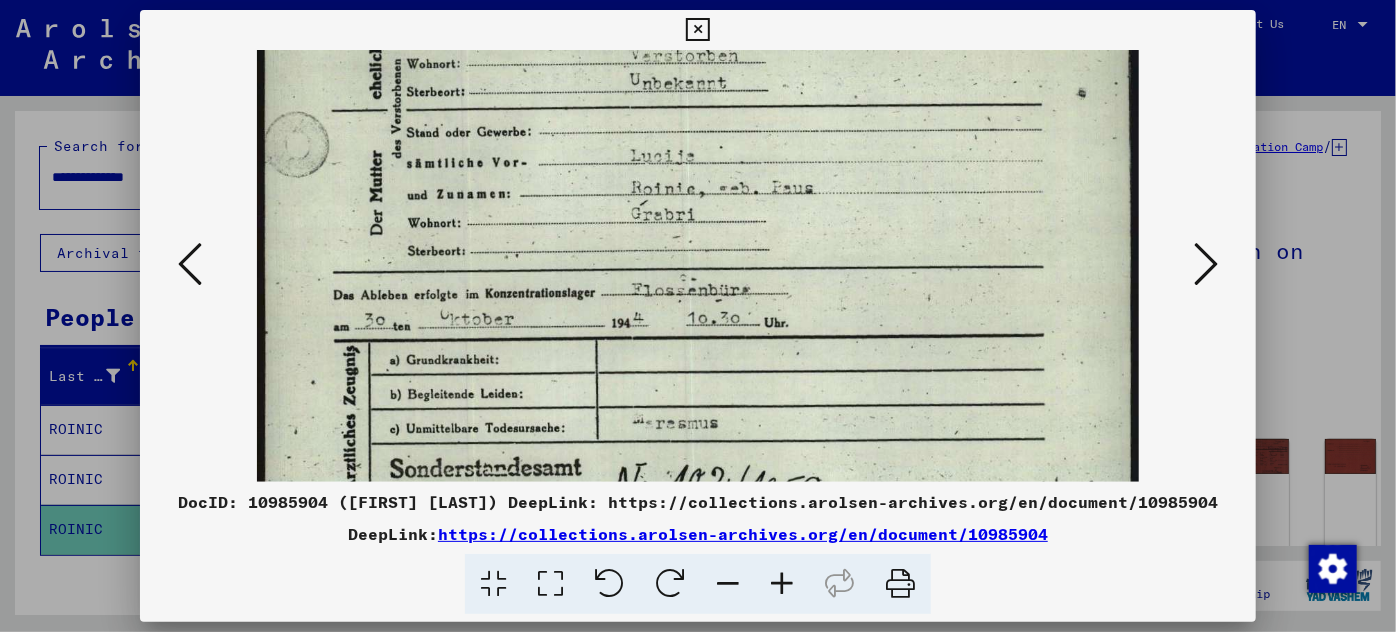 scroll, scrollTop: 713, scrollLeft: 0, axis: vertical 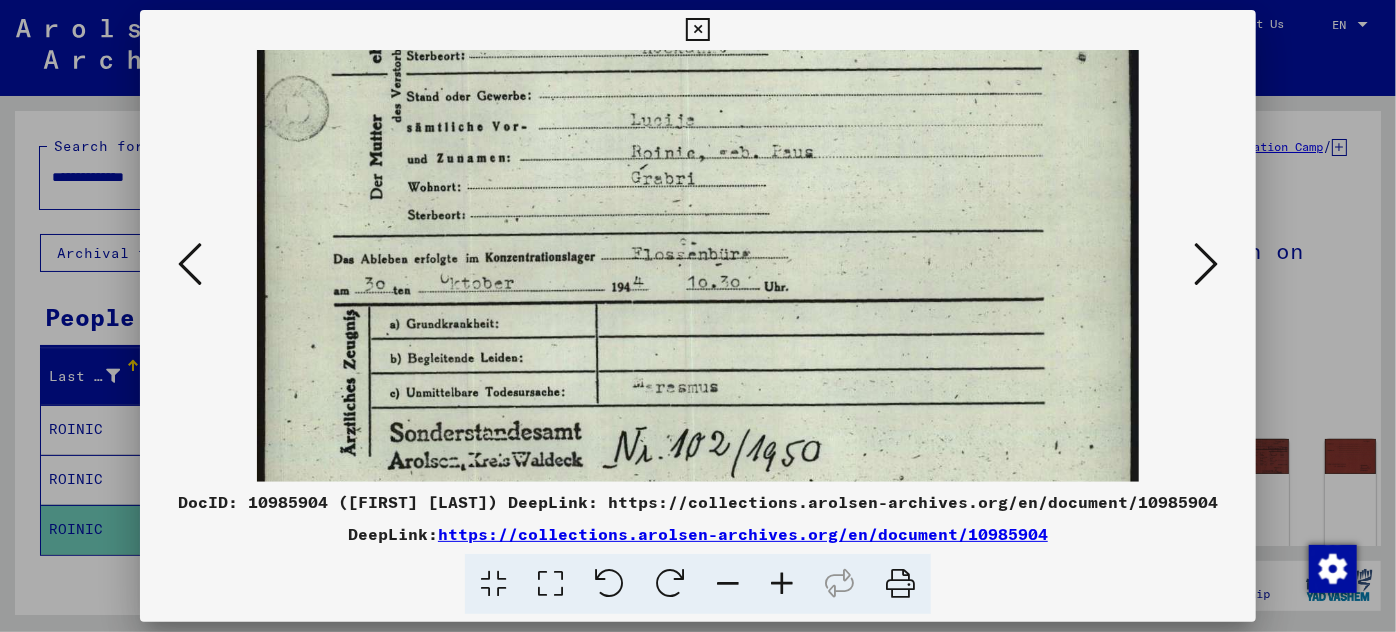 drag, startPoint x: 848, startPoint y: 442, endPoint x: 856, endPoint y: 257, distance: 185.1729 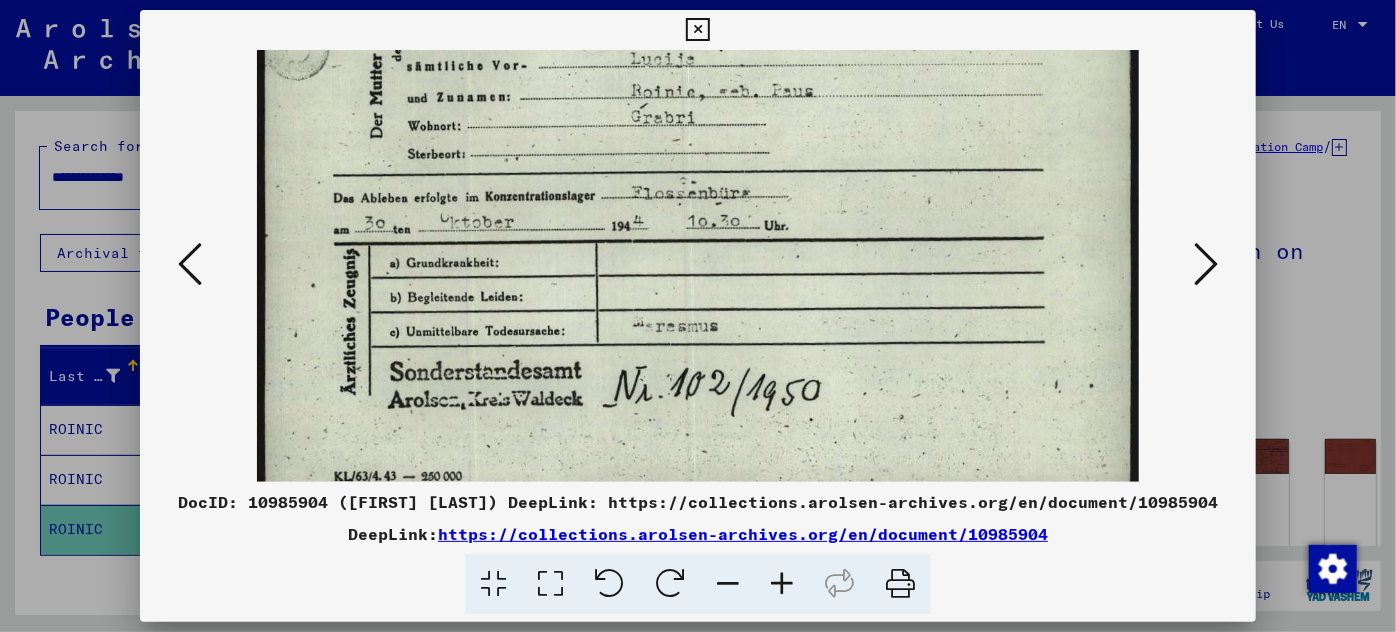 scroll, scrollTop: 800, scrollLeft: 0, axis: vertical 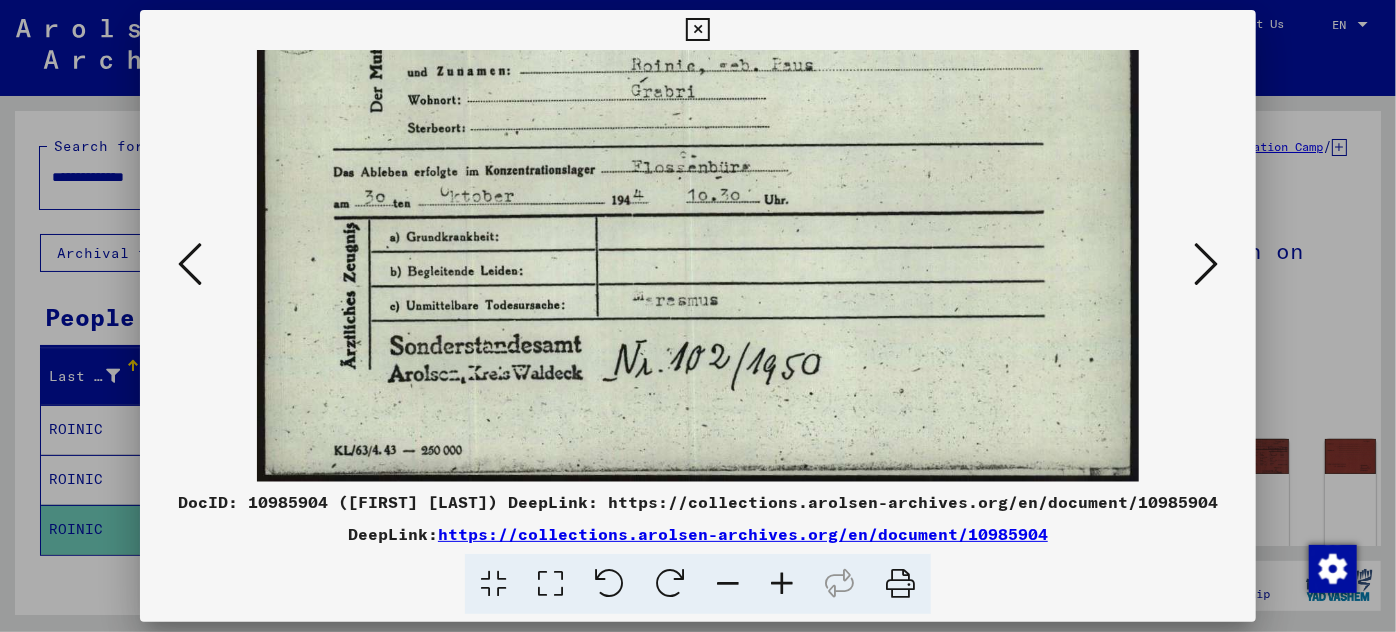 drag, startPoint x: 818, startPoint y: 404, endPoint x: 856, endPoint y: 250, distance: 158.61903 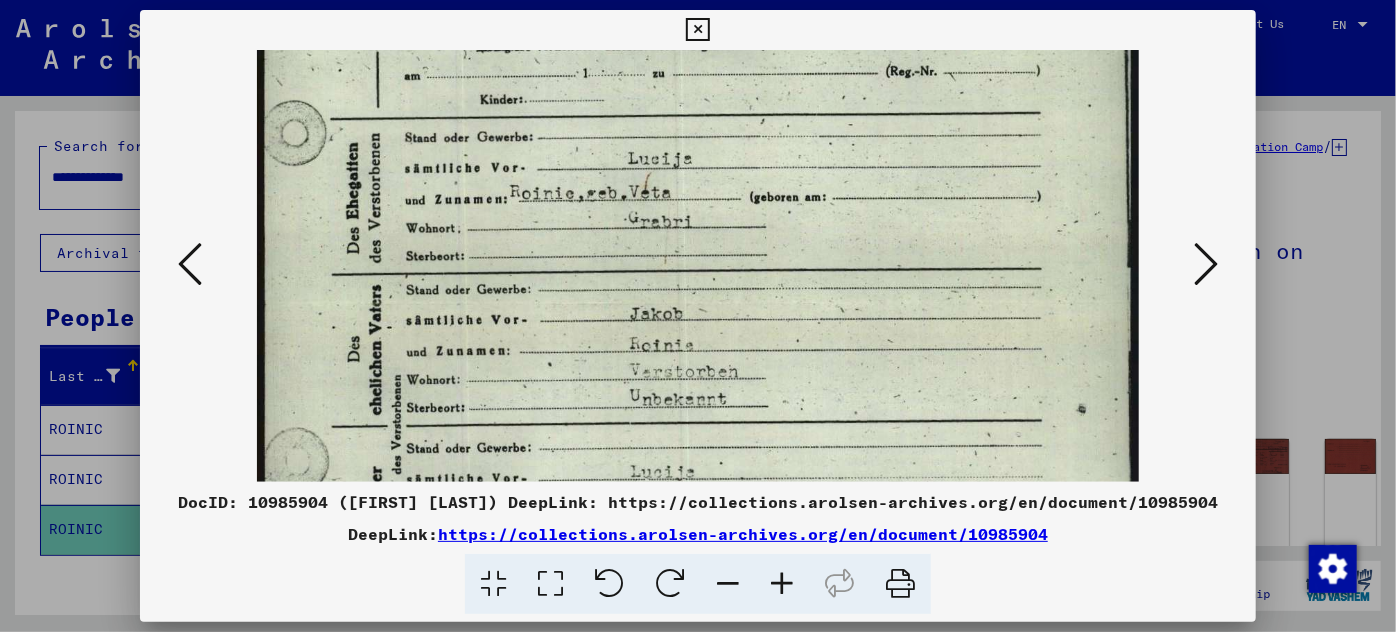 drag, startPoint x: 616, startPoint y: 203, endPoint x: 615, endPoint y: 668, distance: 465.00107 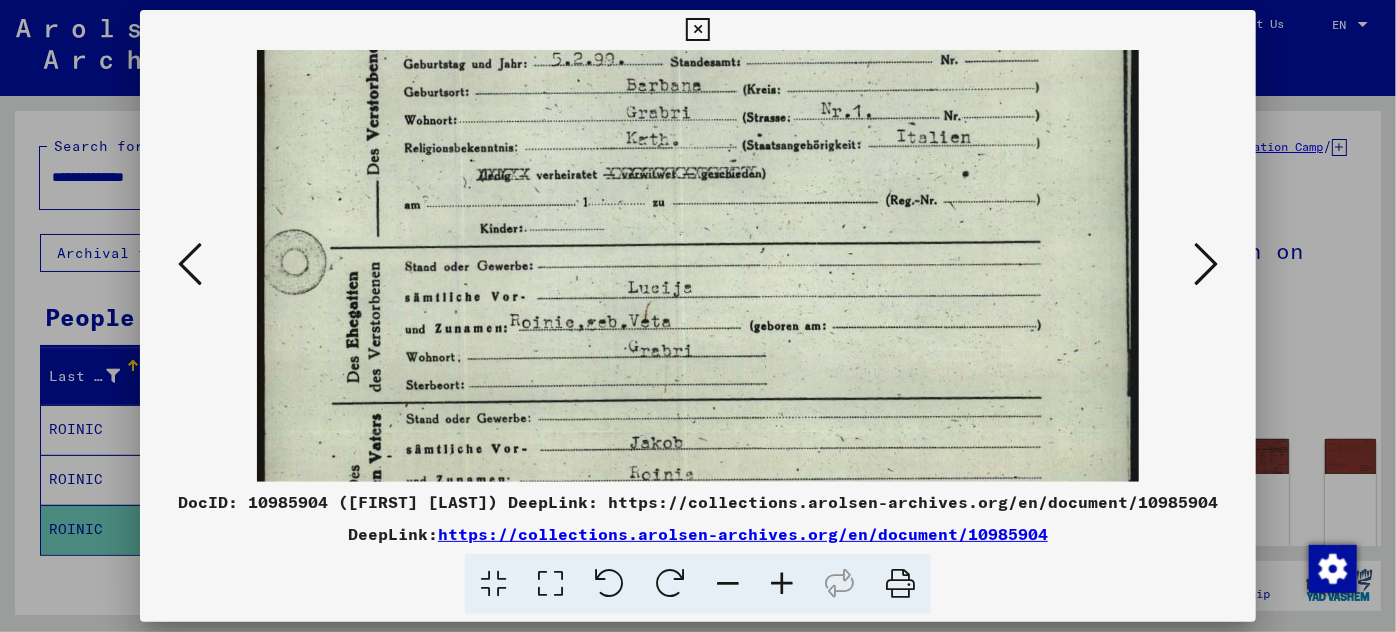 scroll, scrollTop: 0, scrollLeft: 0, axis: both 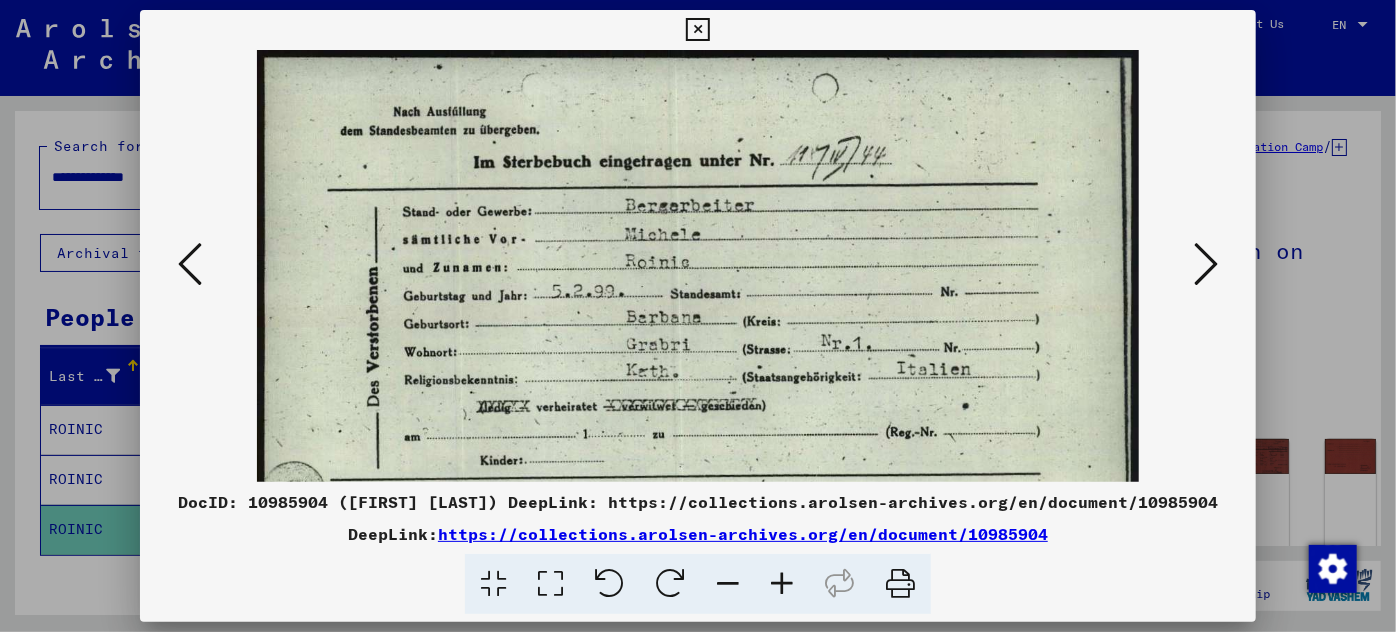 drag, startPoint x: 605, startPoint y: 154, endPoint x: 610, endPoint y: 674, distance: 520.02405 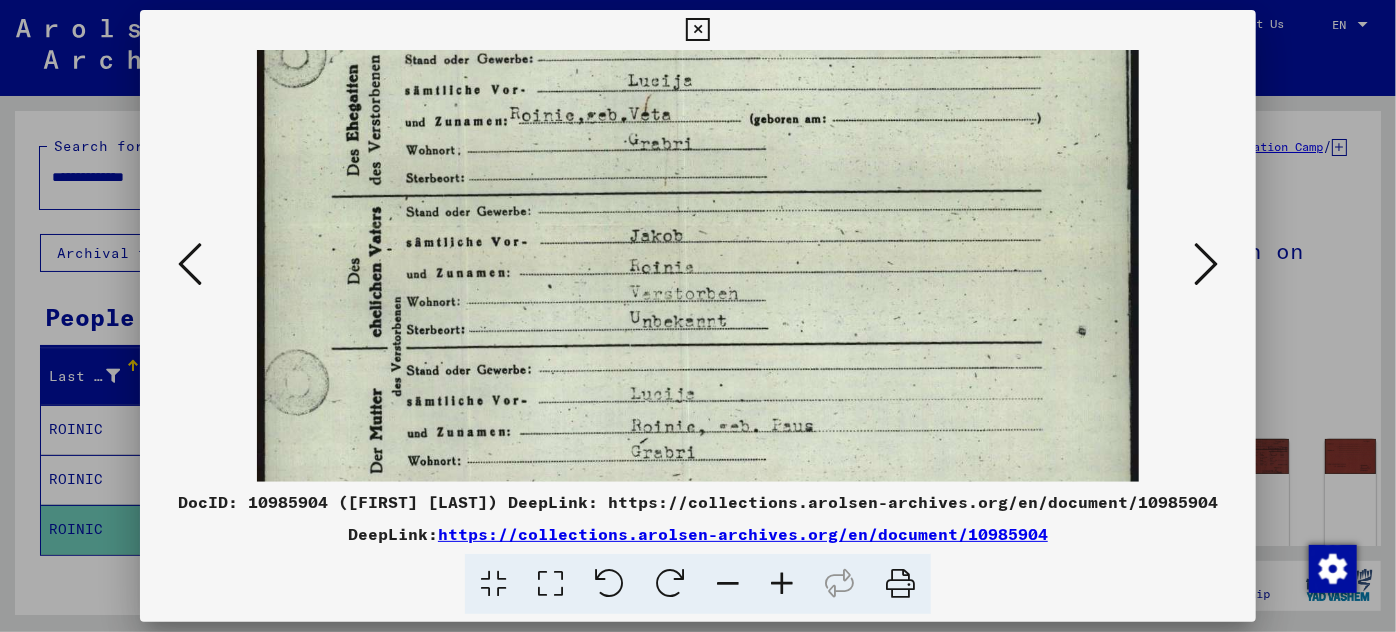 drag, startPoint x: 778, startPoint y: 452, endPoint x: 736, endPoint y: 4, distance: 449.96445 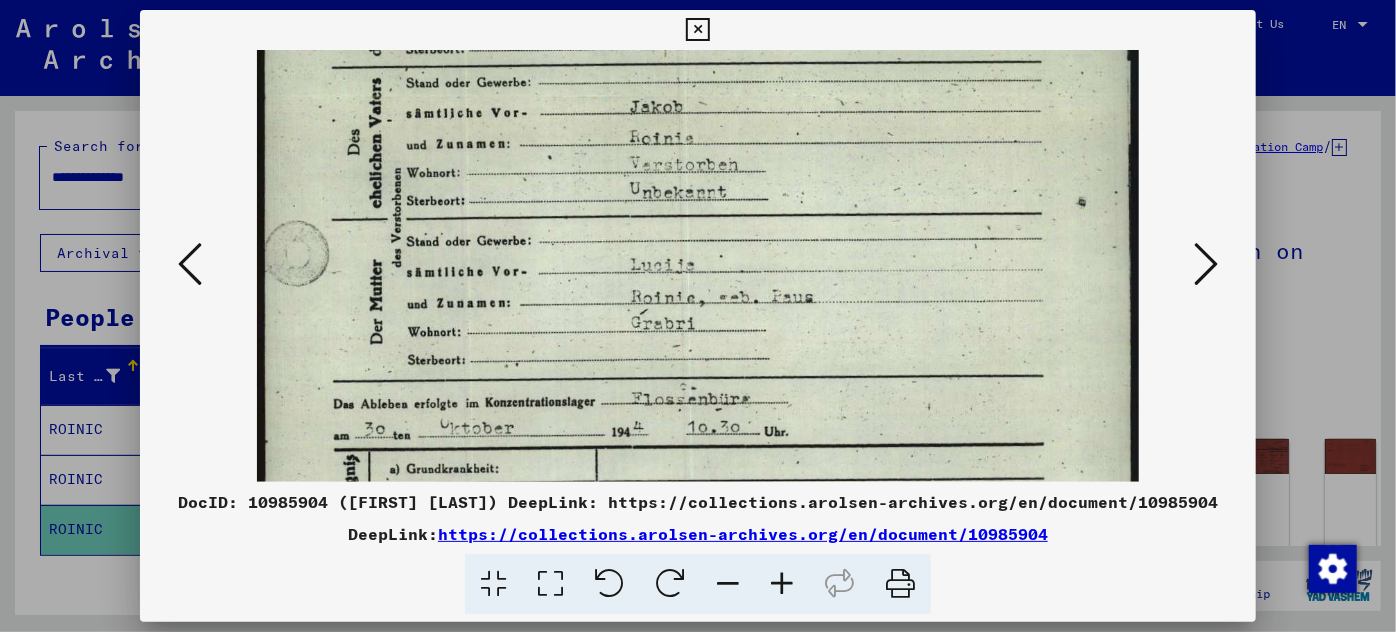 scroll, scrollTop: 800, scrollLeft: 0, axis: vertical 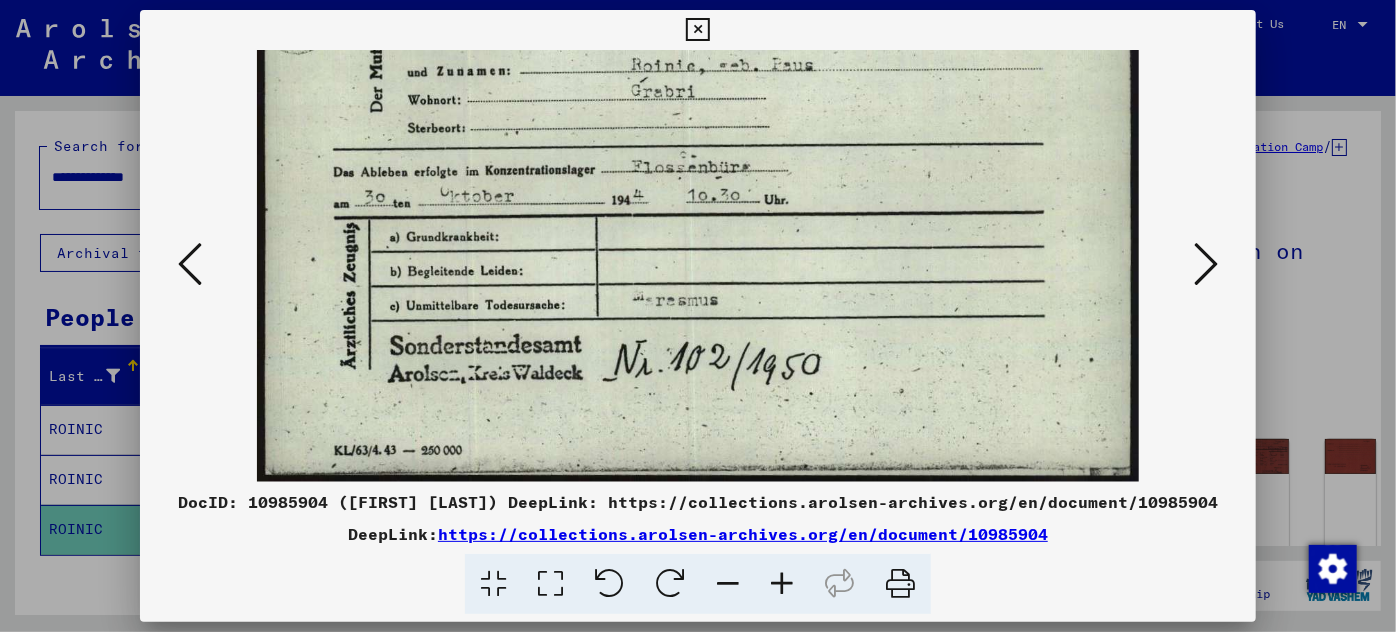drag, startPoint x: 722, startPoint y: 357, endPoint x: 674, endPoint y: -18, distance: 378.0595 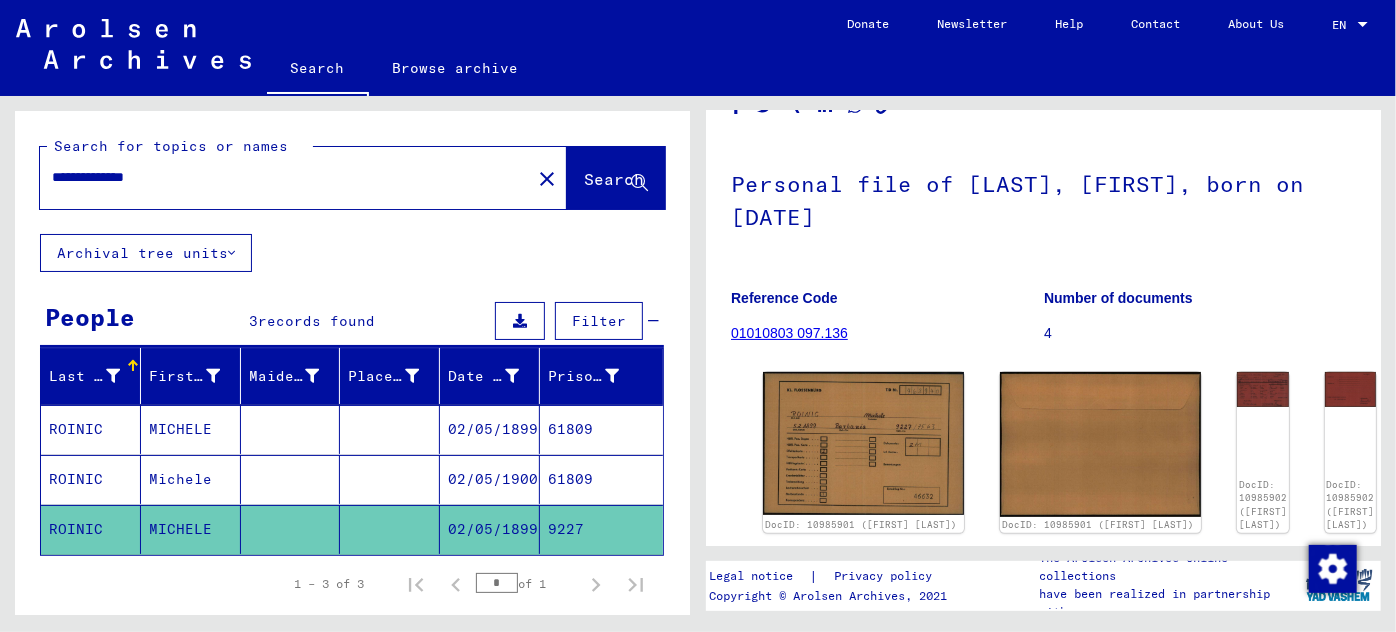 scroll, scrollTop: 272, scrollLeft: 0, axis: vertical 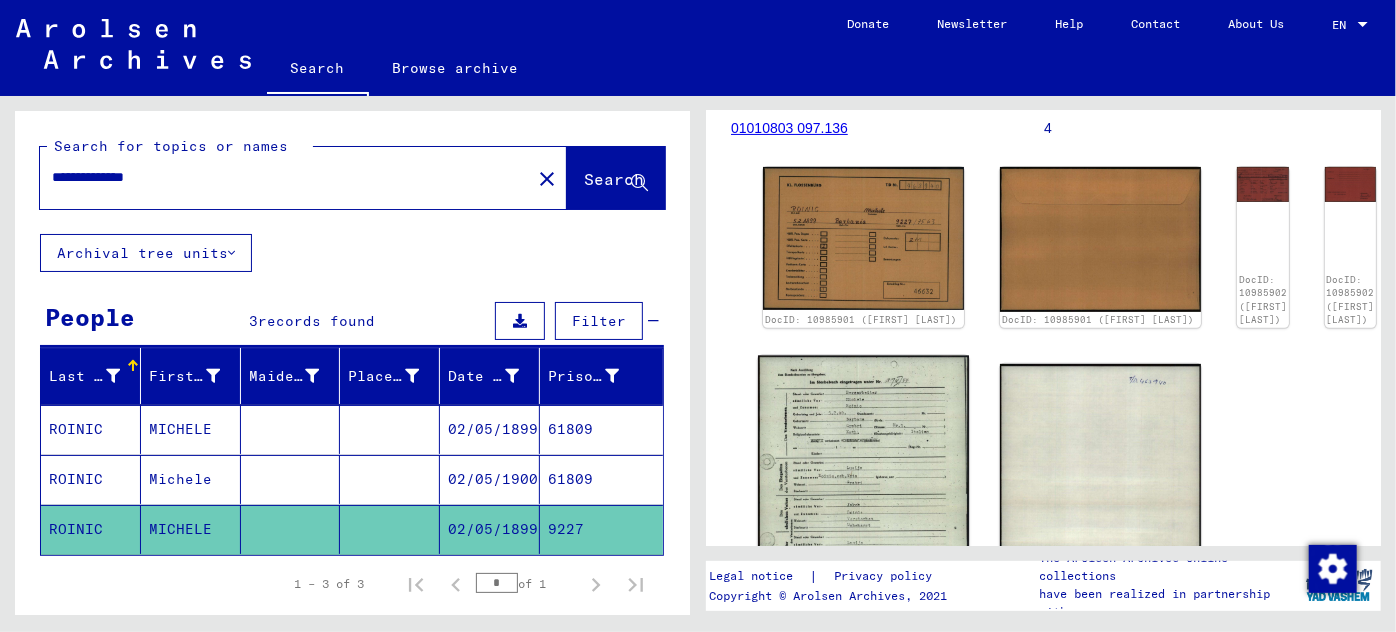 click 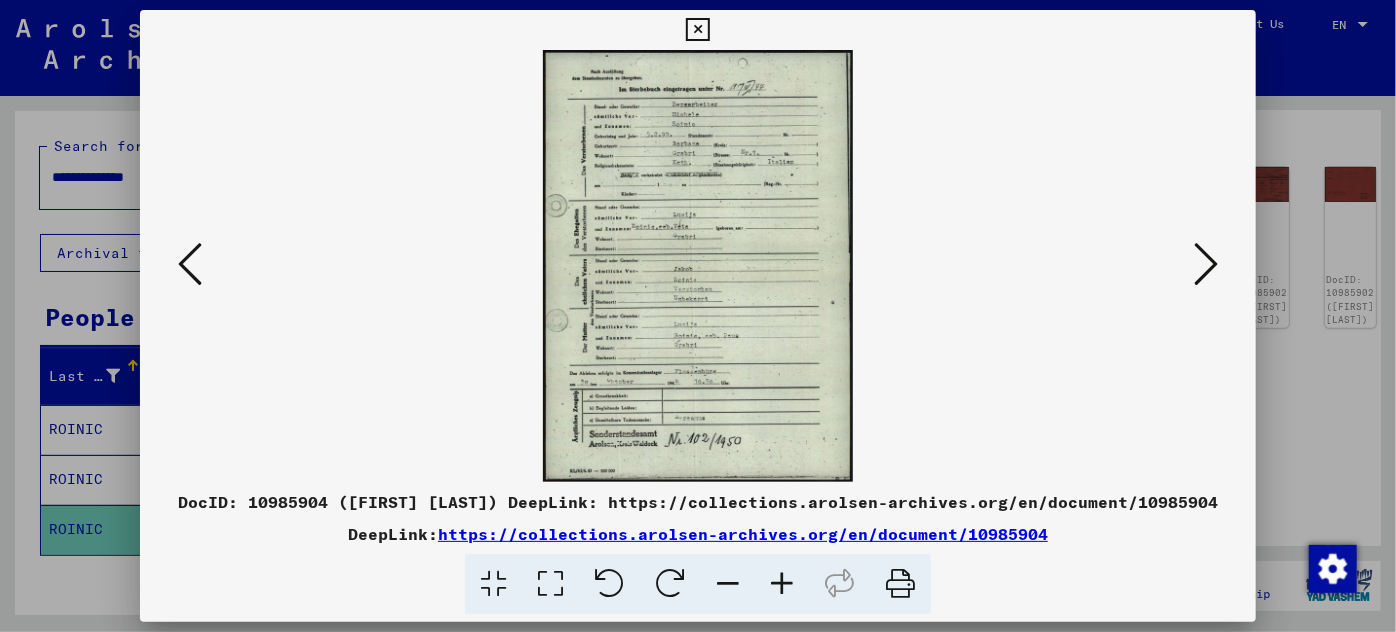 click at bounding box center (698, 316) 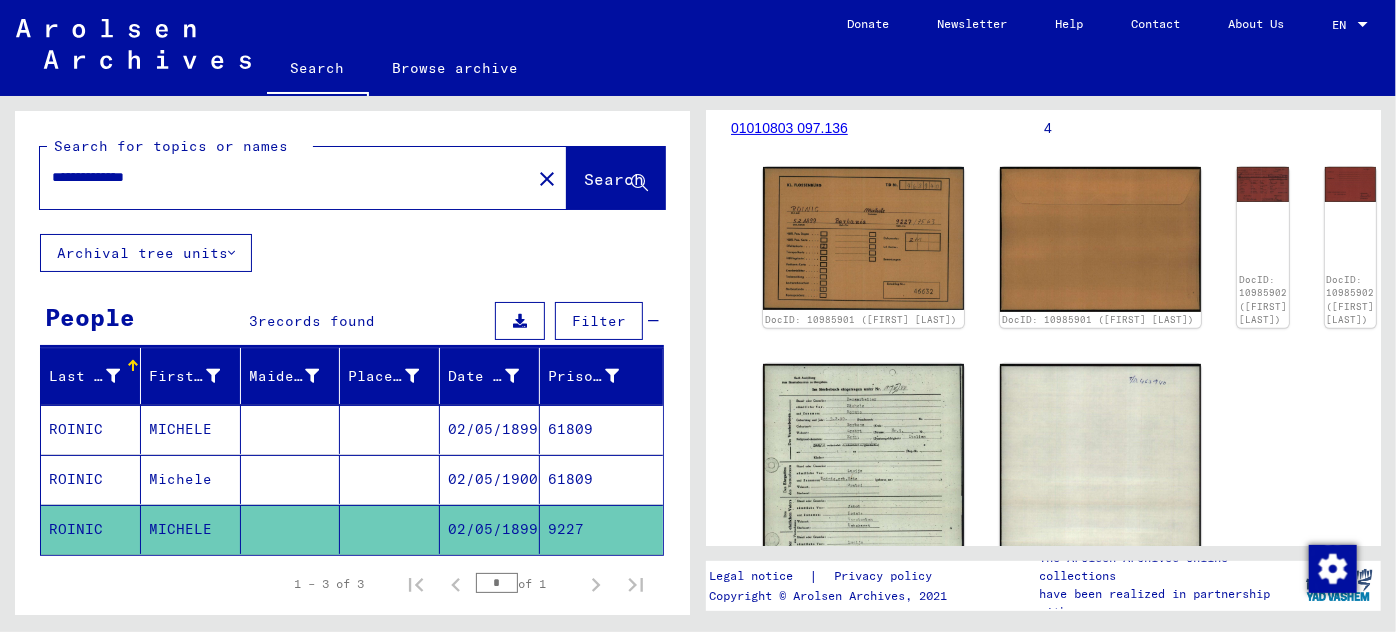 click on "02/05/1900" at bounding box center [490, 529] 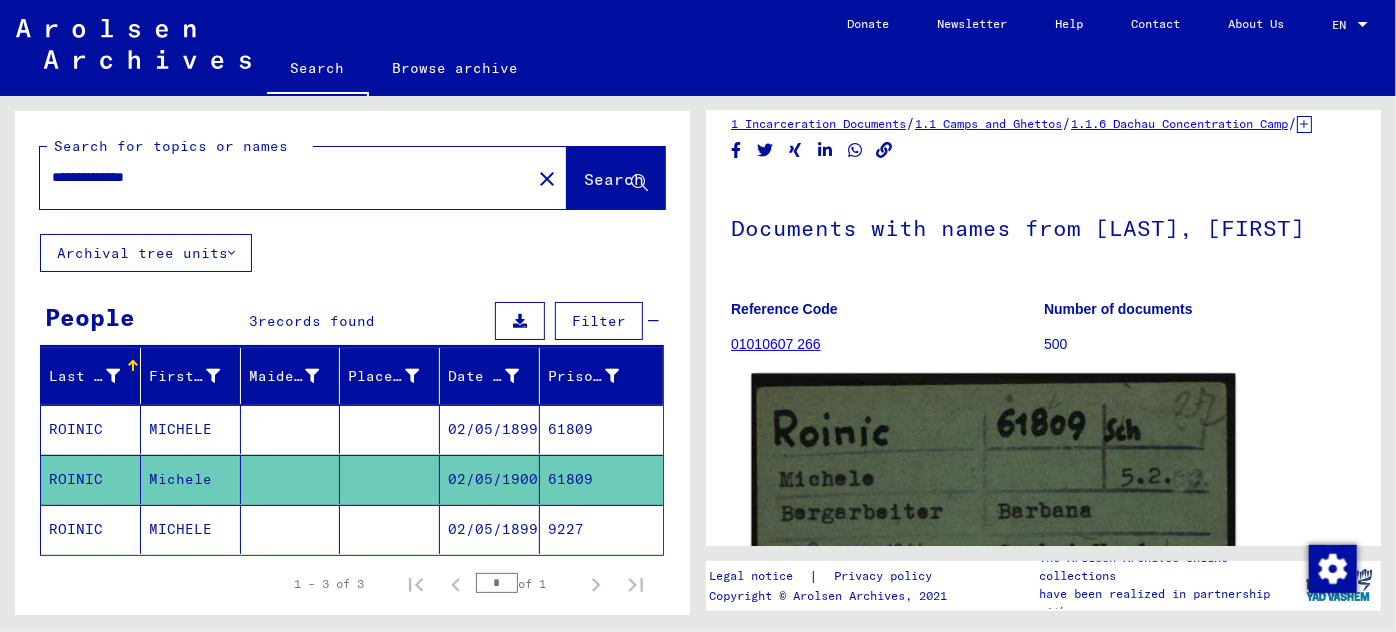 scroll, scrollTop: 90, scrollLeft: 0, axis: vertical 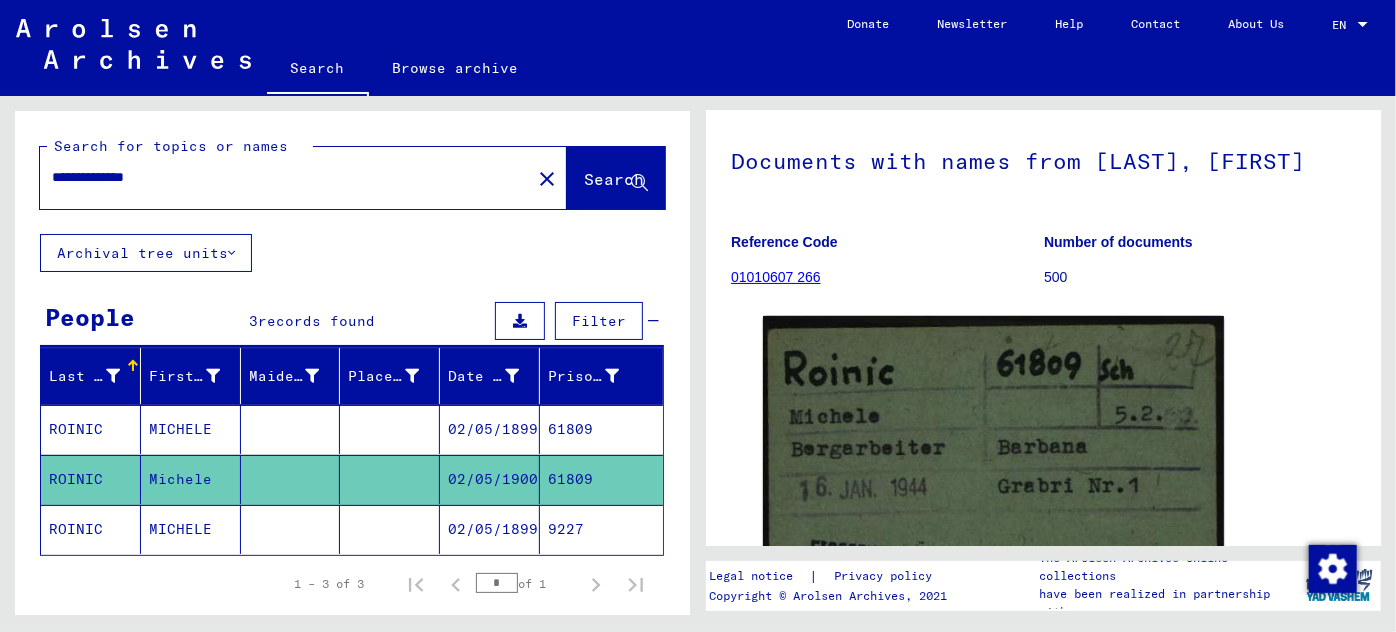 click on "02/05/1899" at bounding box center (490, 479) 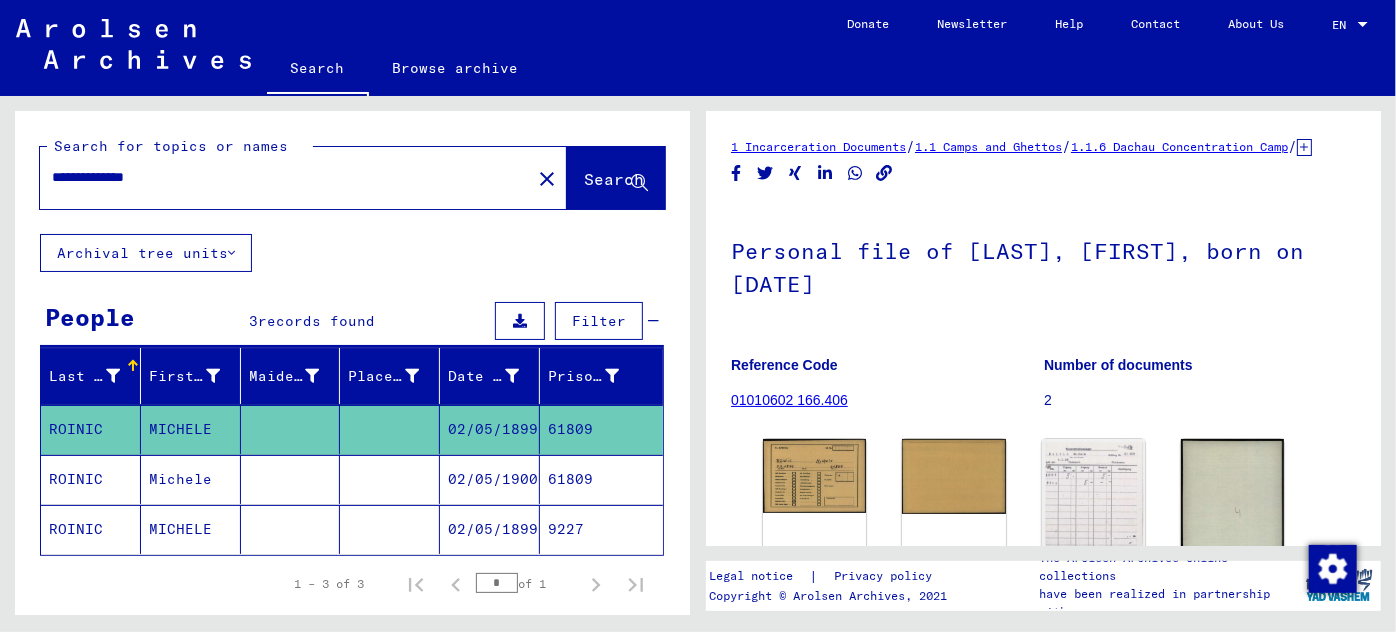 scroll, scrollTop: 0, scrollLeft: 0, axis: both 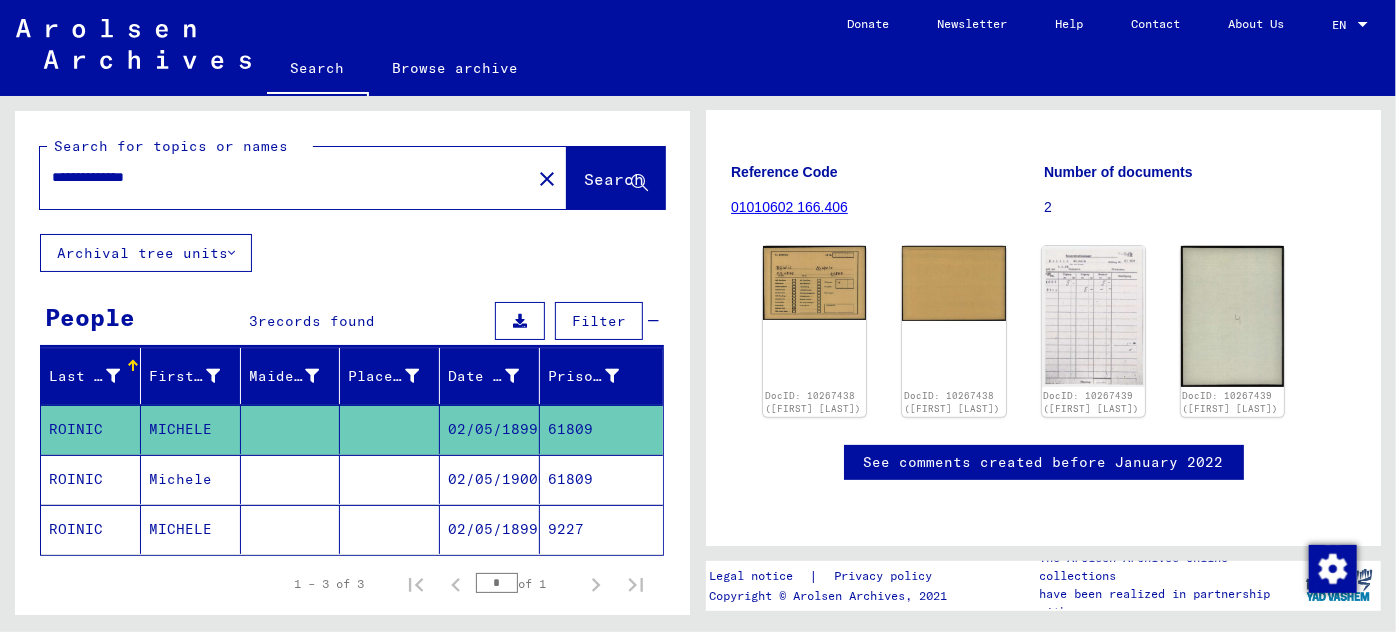 drag, startPoint x: 199, startPoint y: 172, endPoint x: 0, endPoint y: 175, distance: 199.02261 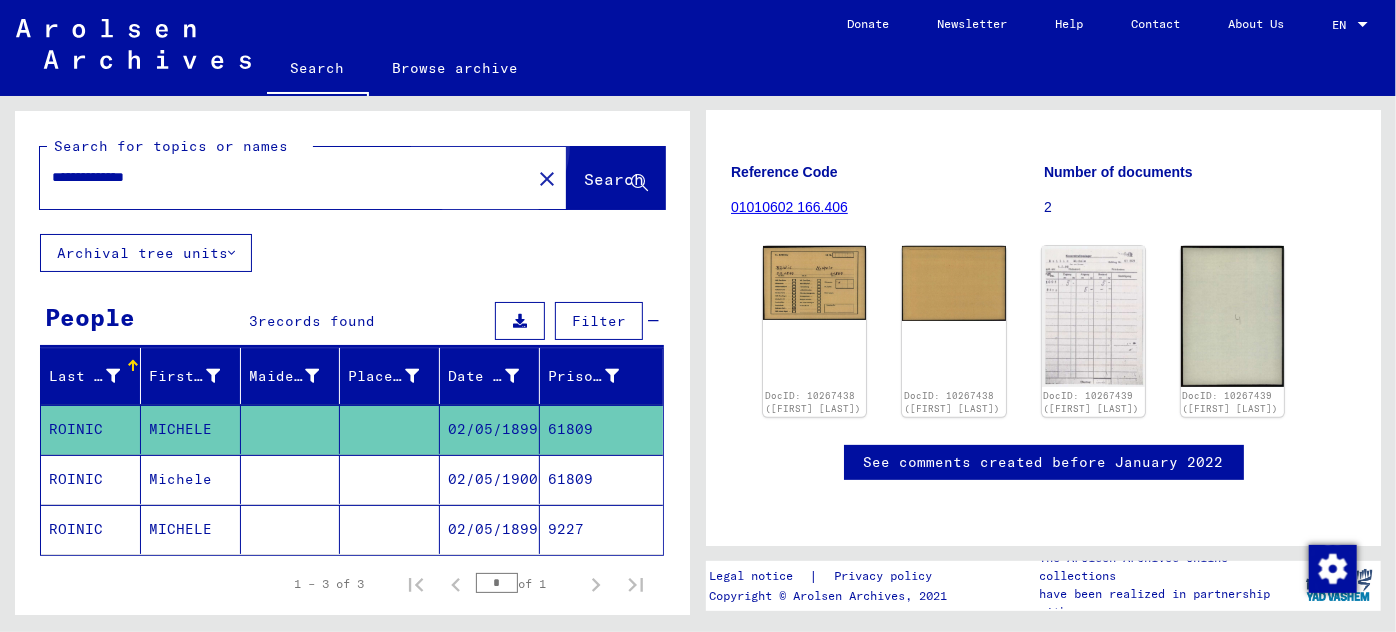 click on "Search" 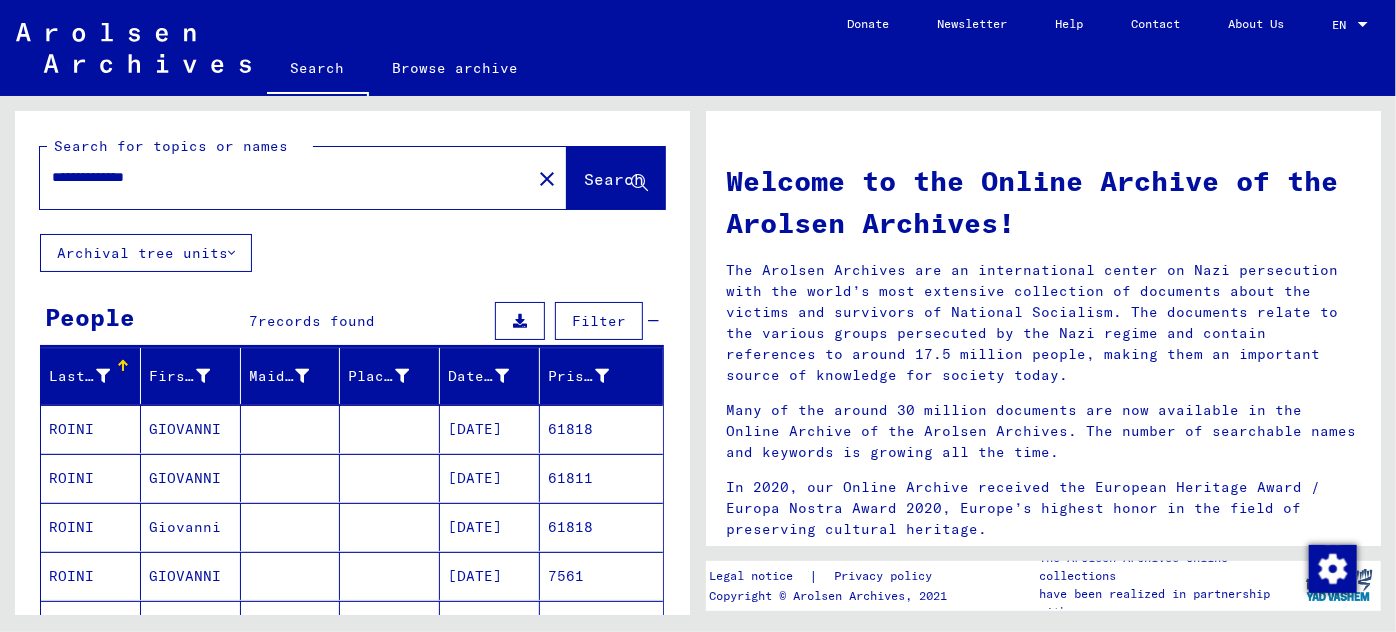 scroll, scrollTop: 90, scrollLeft: 0, axis: vertical 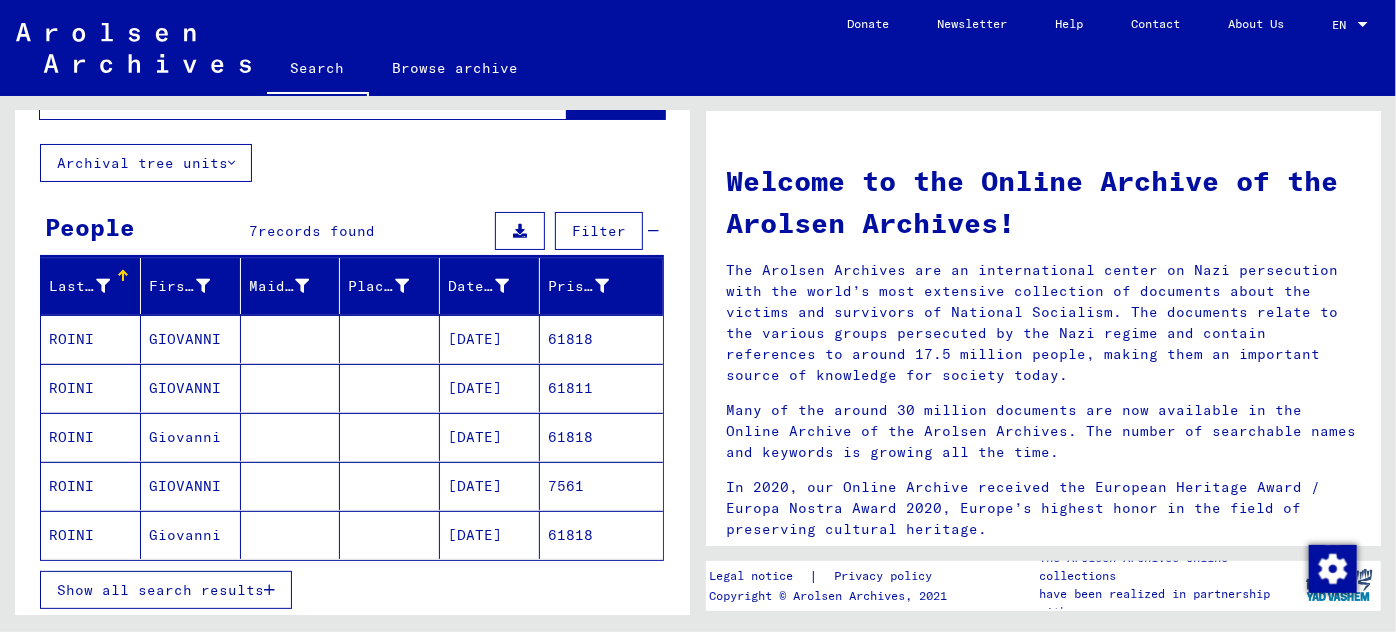 click on "Show all search results" at bounding box center [166, 590] 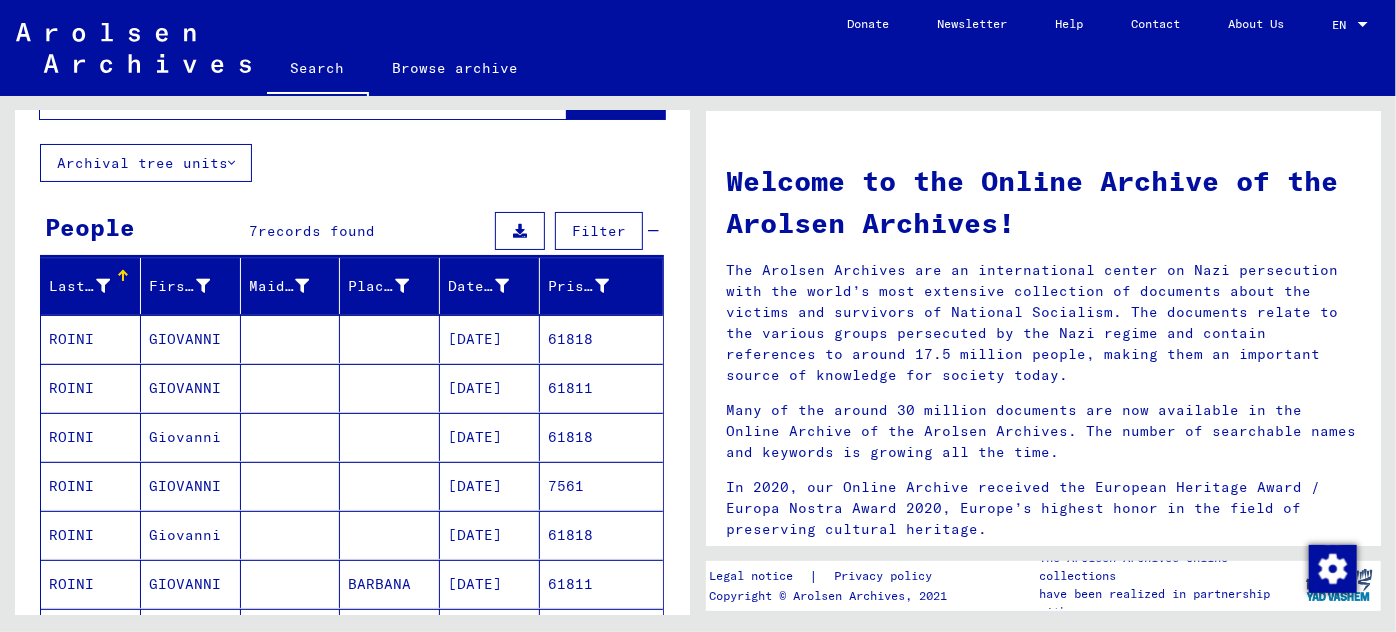 scroll, scrollTop: 181, scrollLeft: 0, axis: vertical 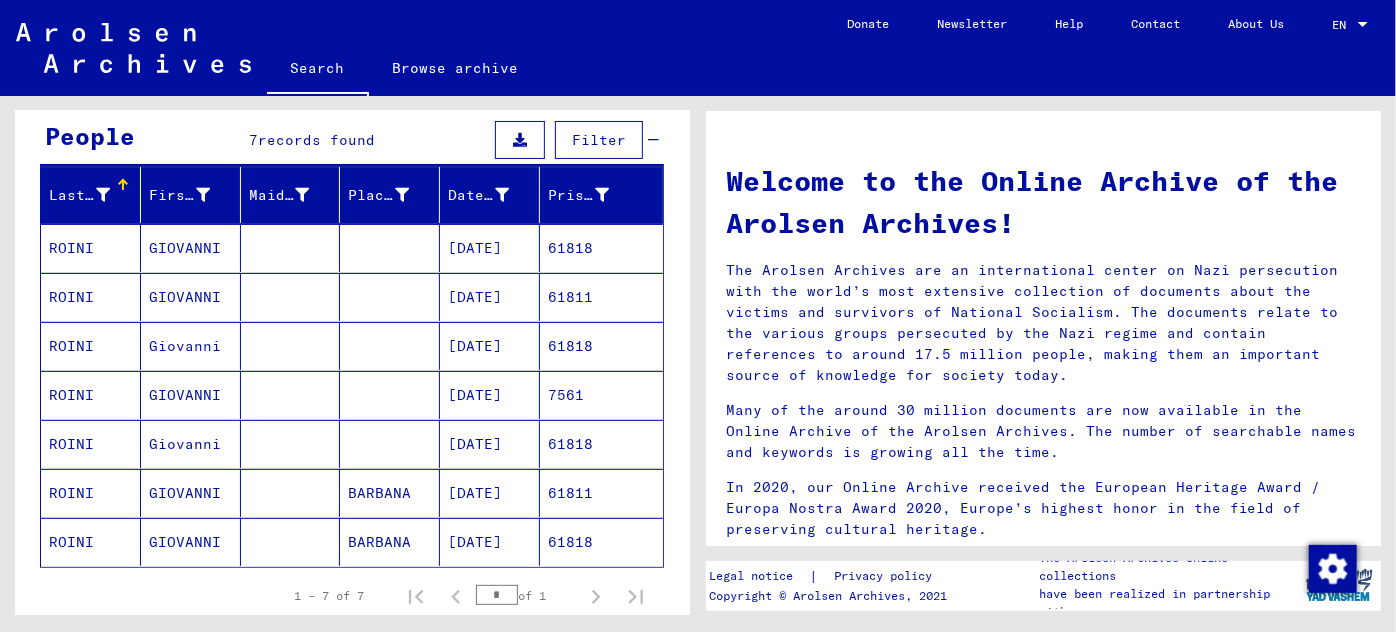 click on "GIOVANNI" at bounding box center [191, 297] 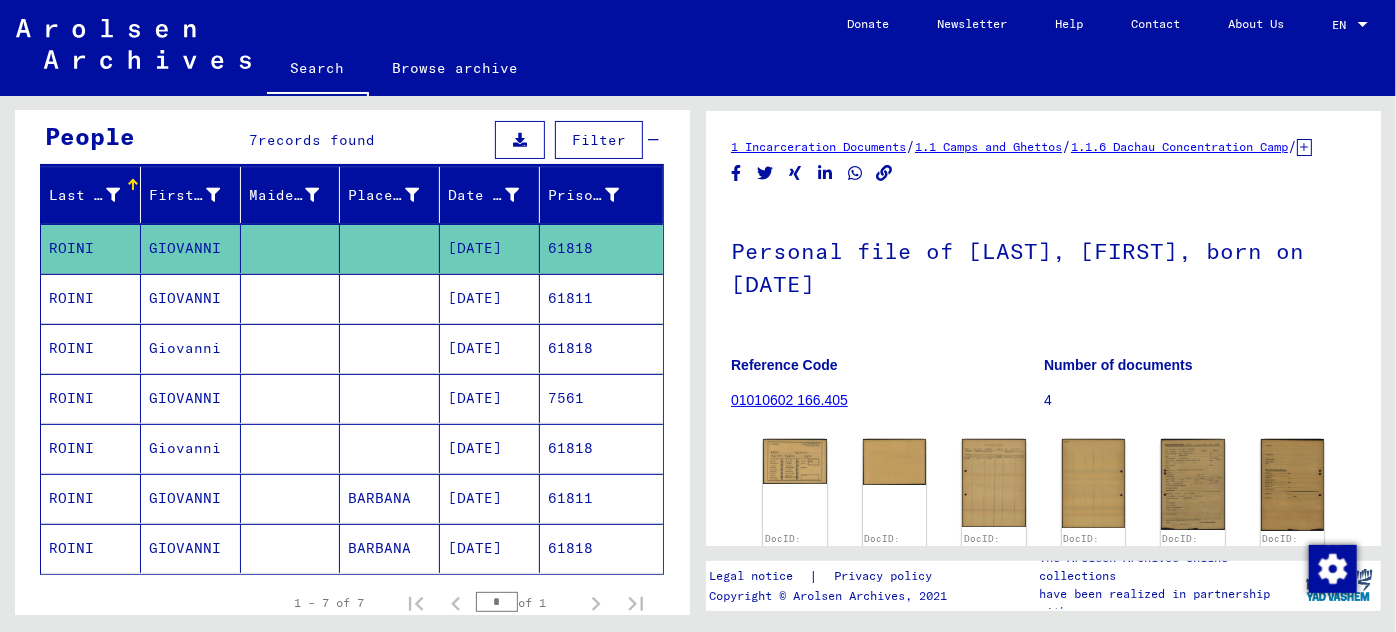scroll, scrollTop: 90, scrollLeft: 0, axis: vertical 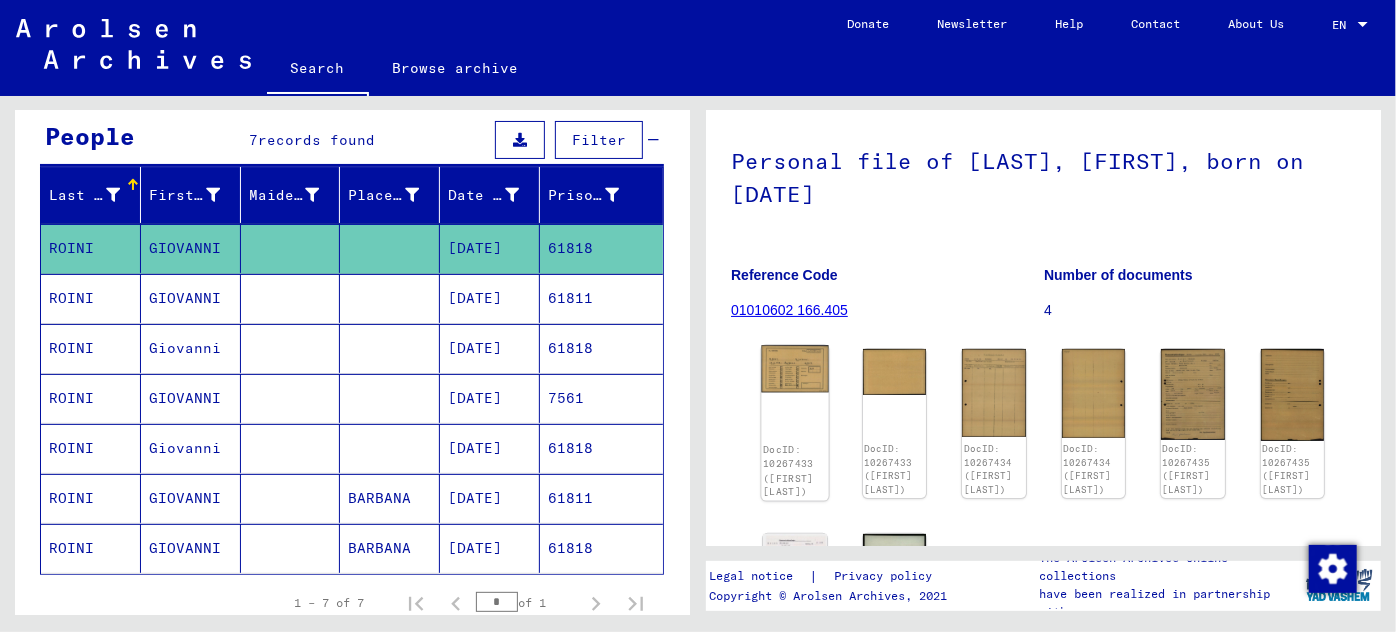 click 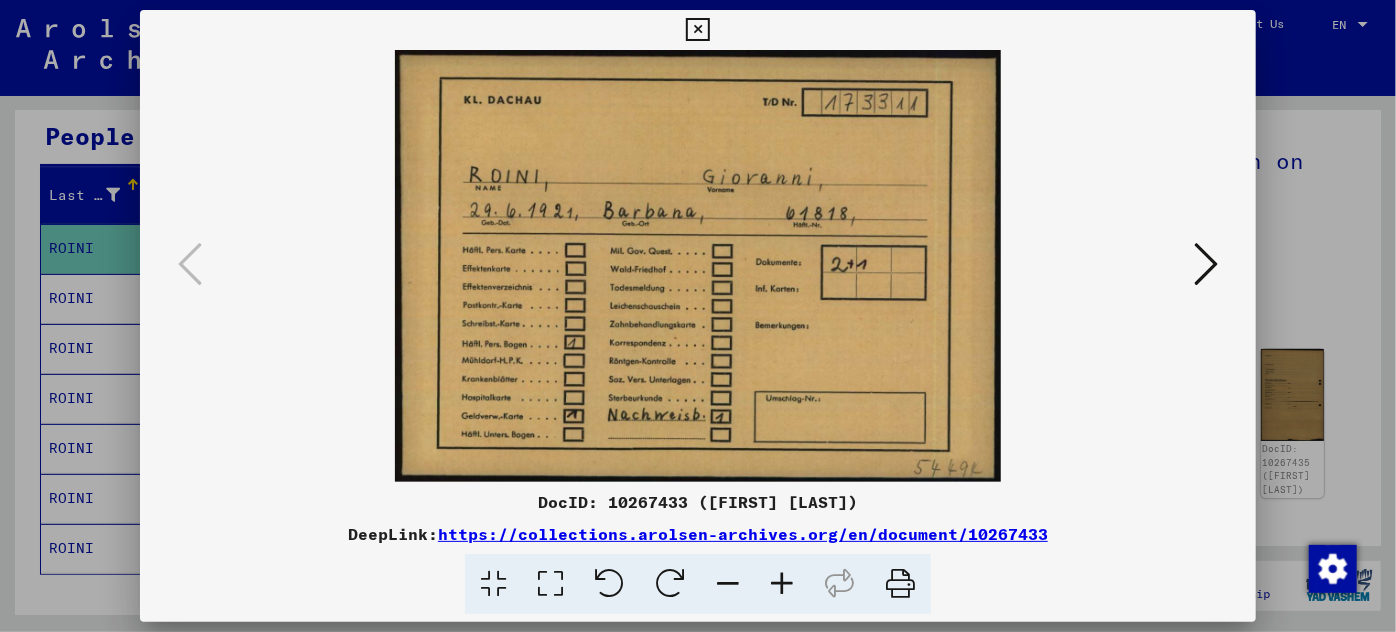 click at bounding box center [698, 316] 